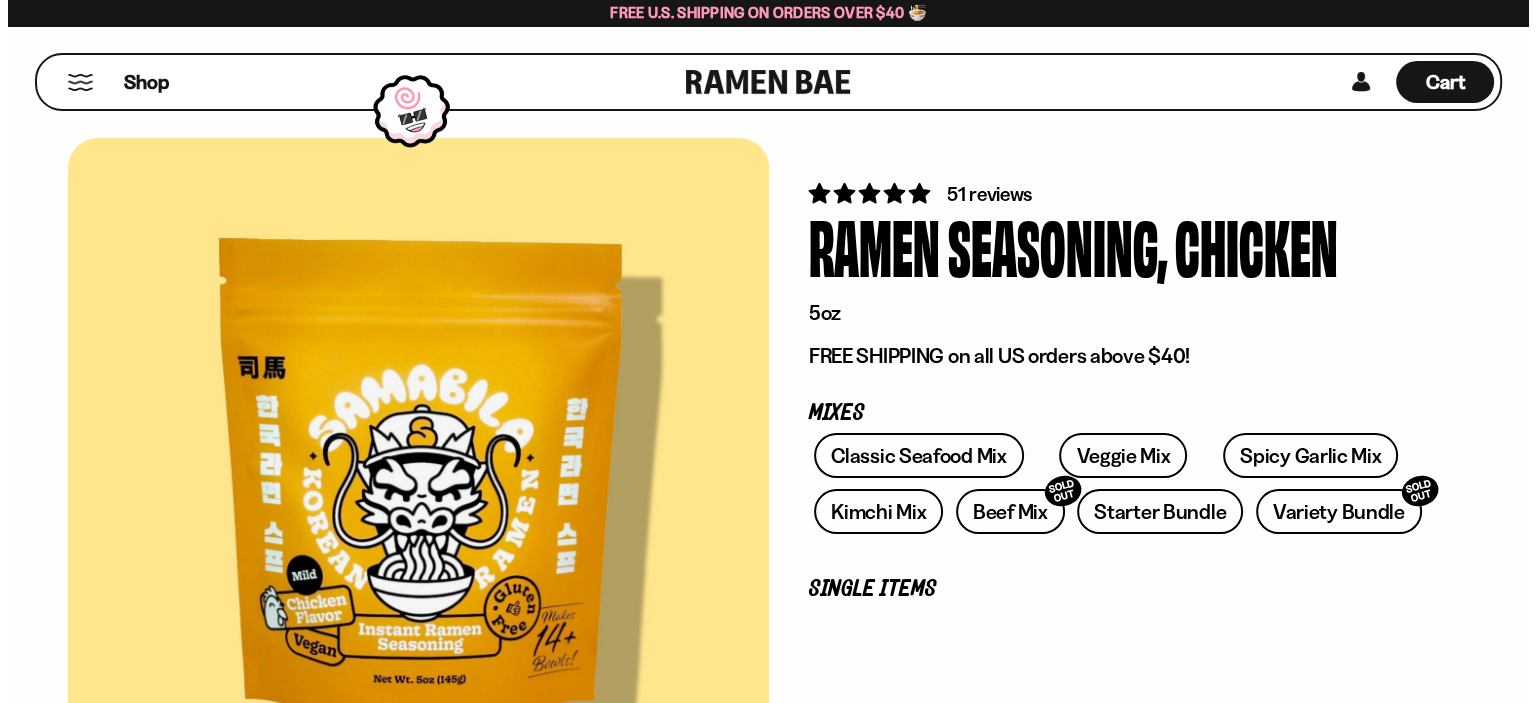 scroll, scrollTop: 0, scrollLeft: 0, axis: both 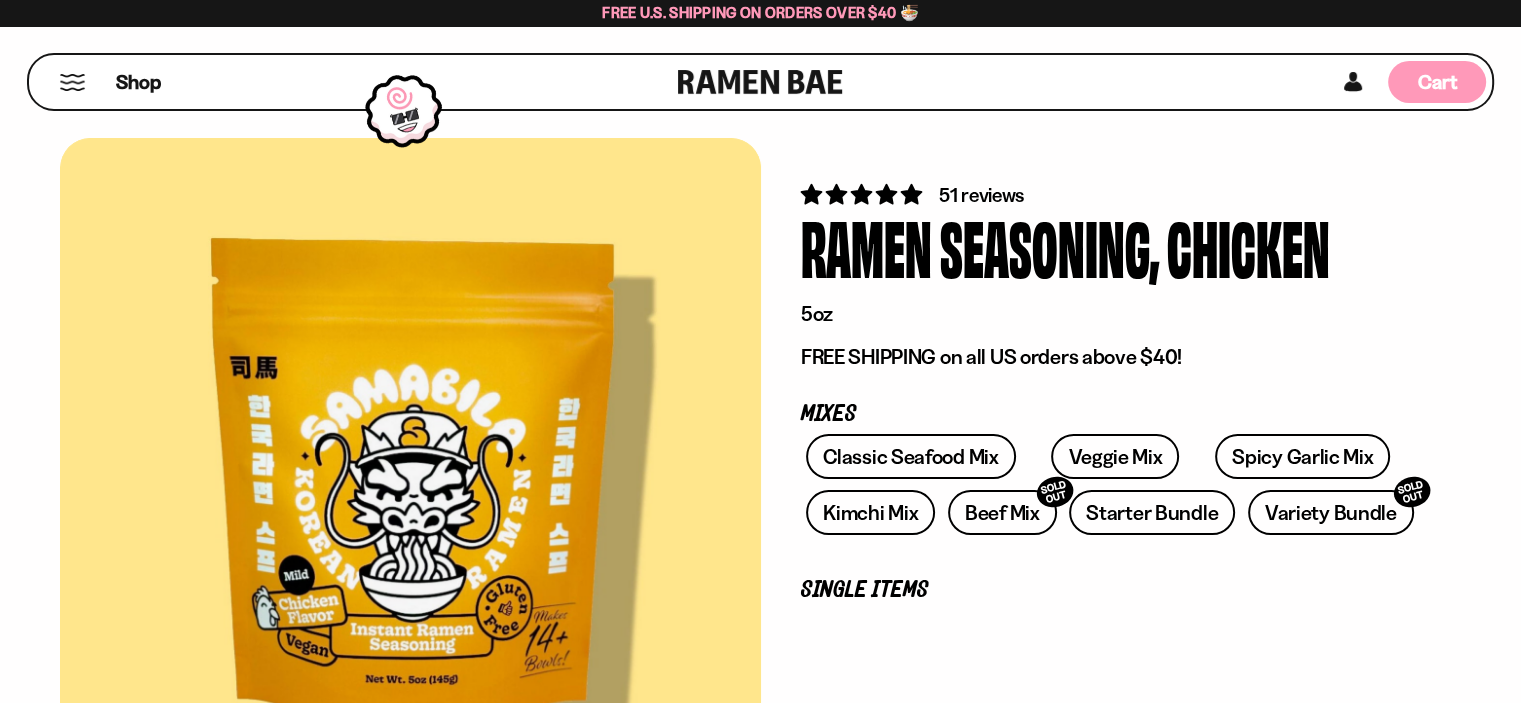 click on "Cart" at bounding box center [1437, 82] 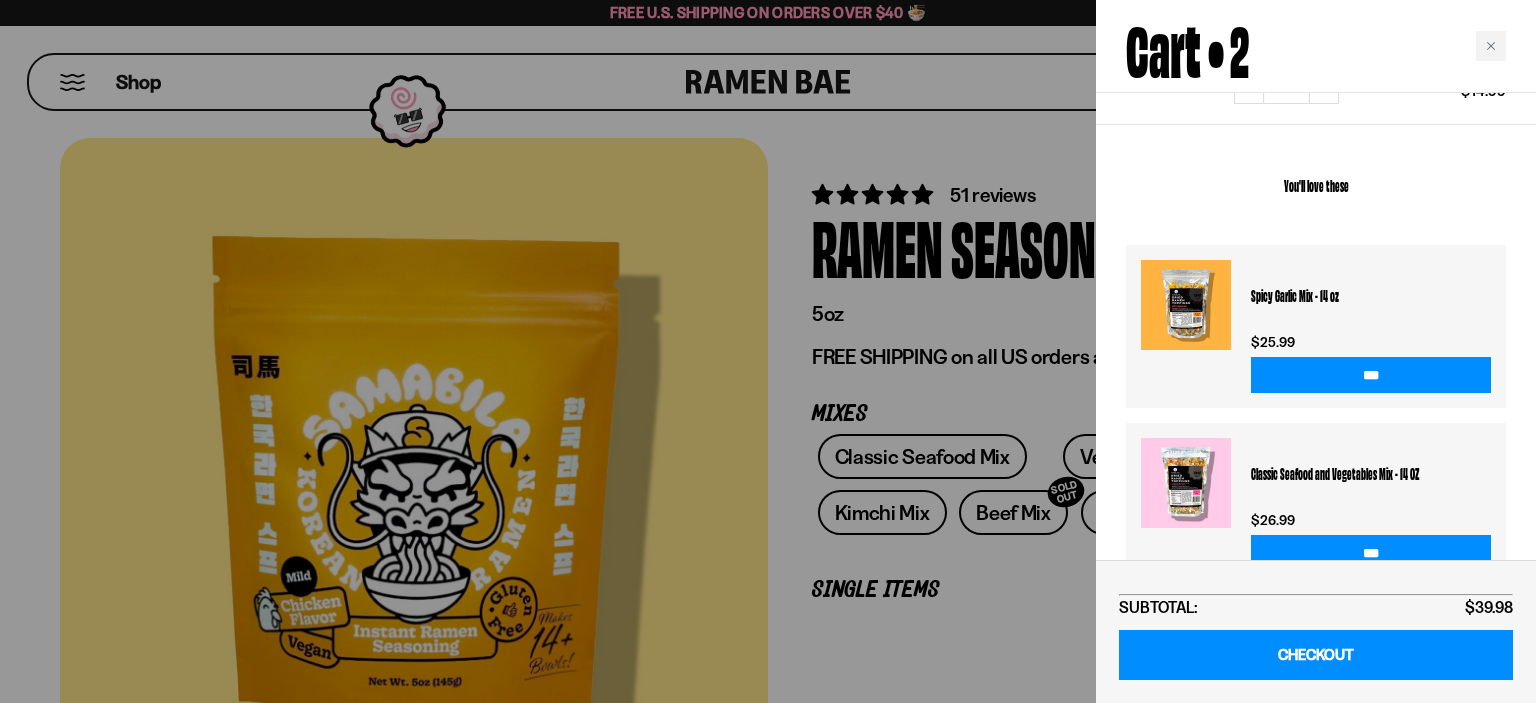 scroll, scrollTop: 428, scrollLeft: 0, axis: vertical 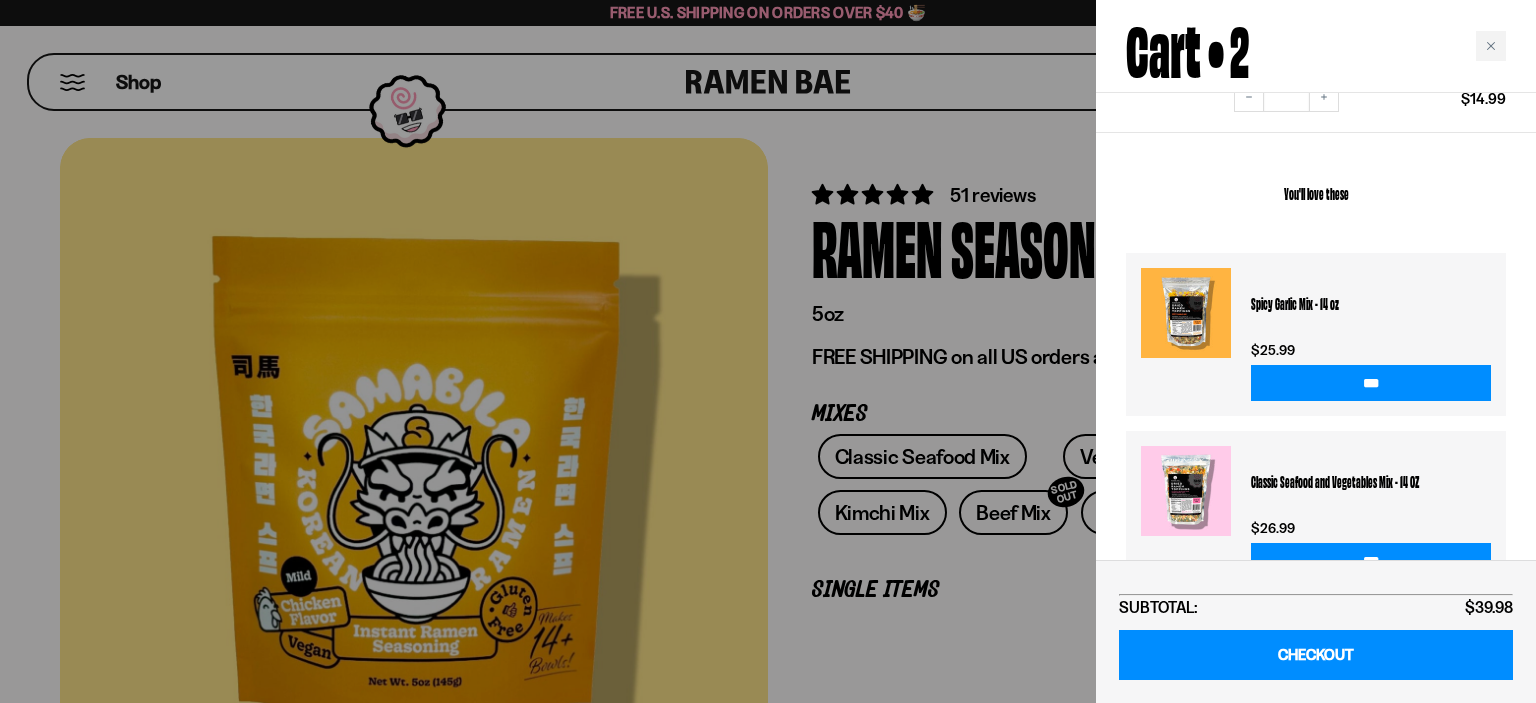 click at bounding box center [1186, 313] 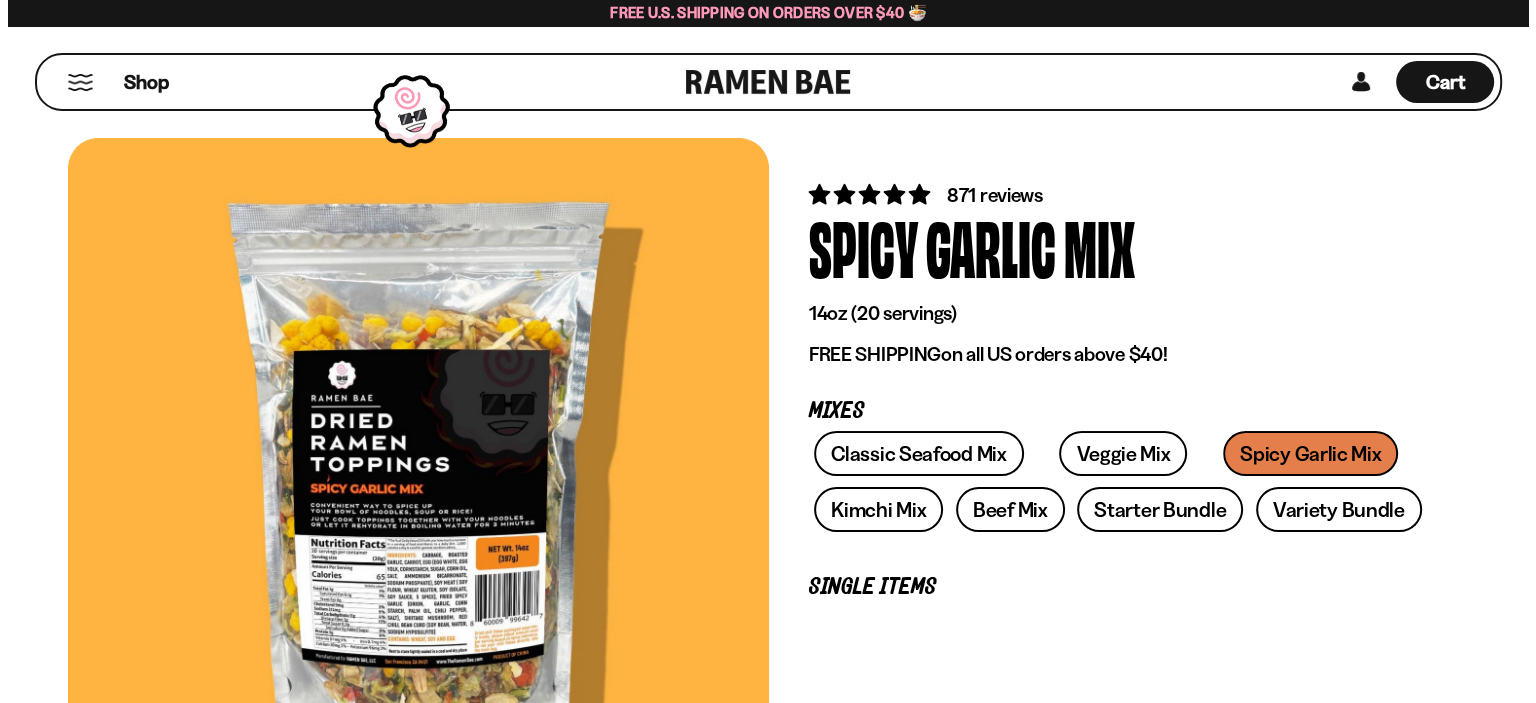 scroll, scrollTop: 400, scrollLeft: 0, axis: vertical 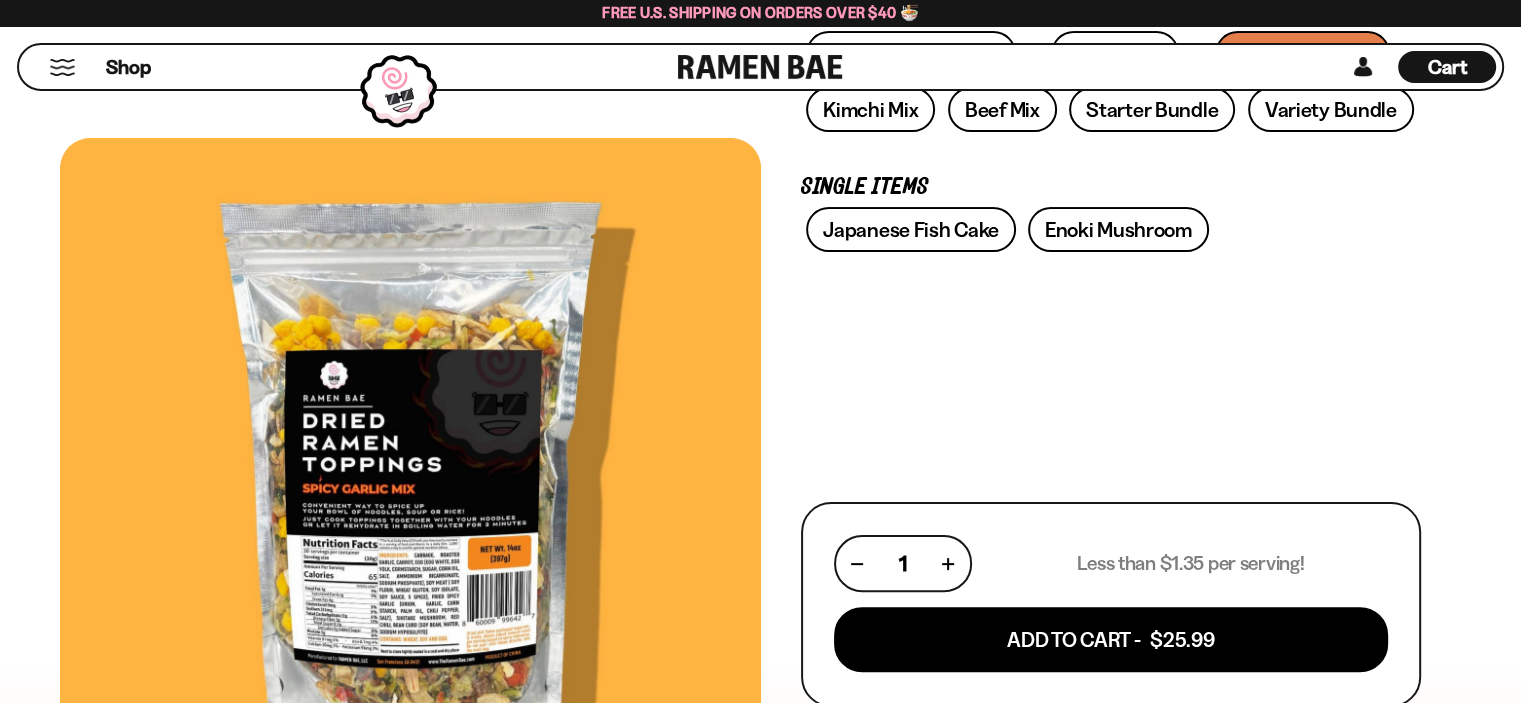 click at bounding box center (264, 872) 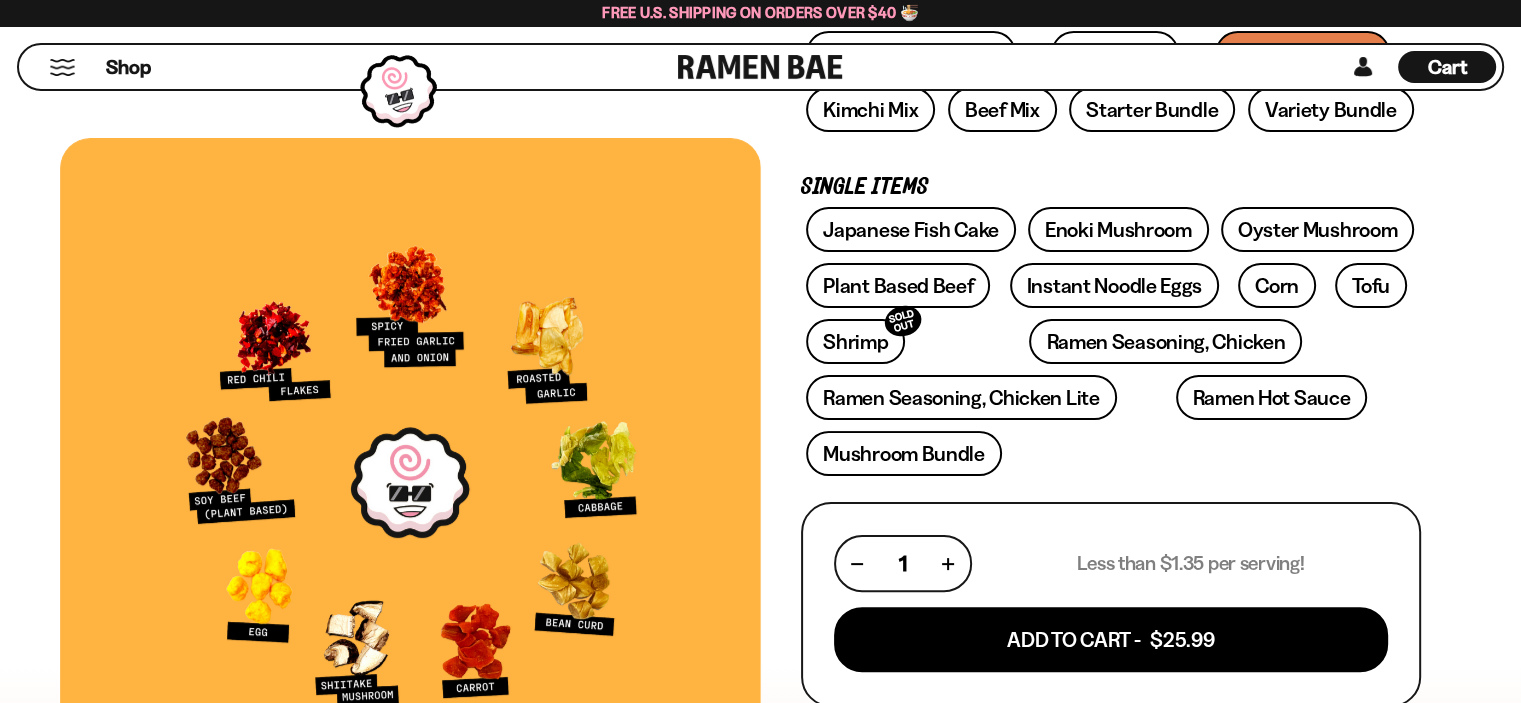 click on "Cart
D0381C2F-513E-4F90-8A41-6F0A75DCBAAA" at bounding box center (1447, 67) 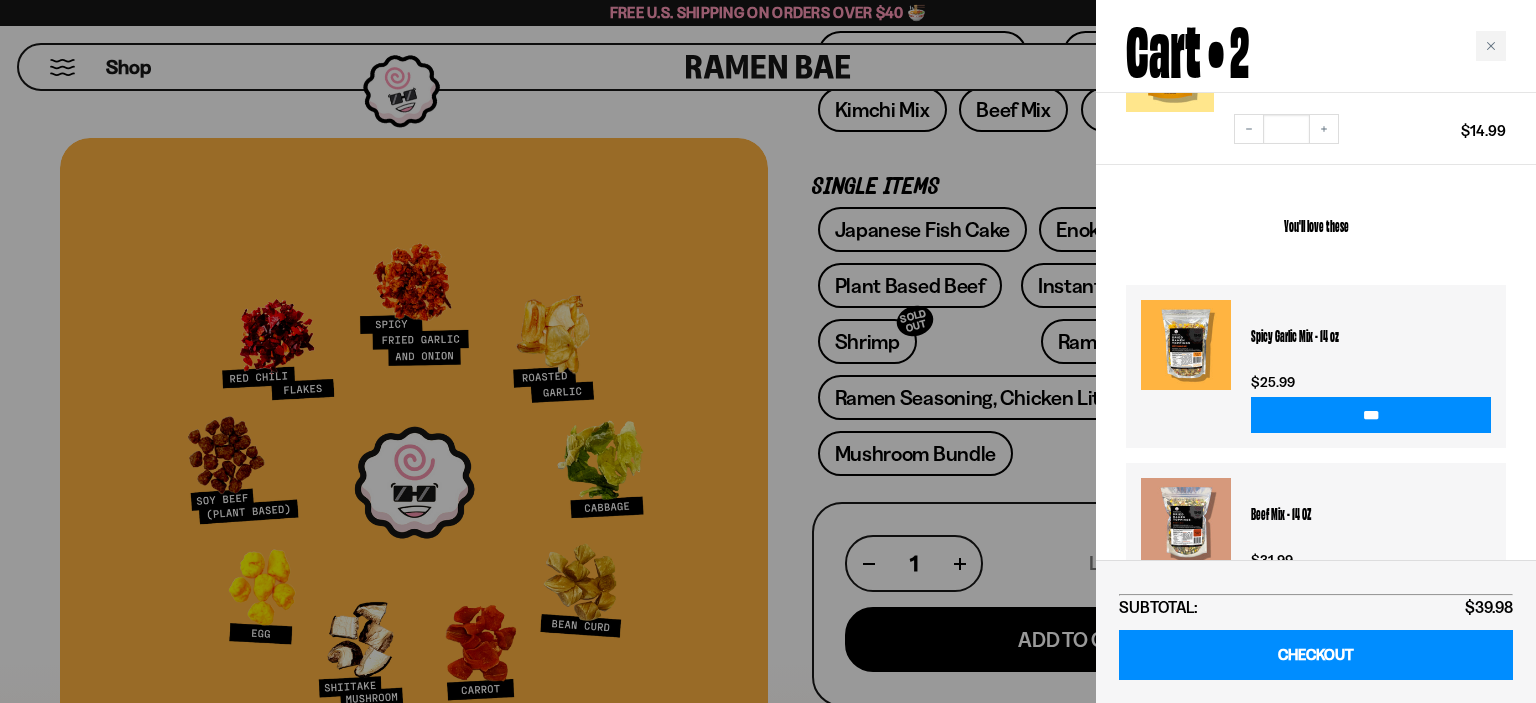 scroll, scrollTop: 400, scrollLeft: 0, axis: vertical 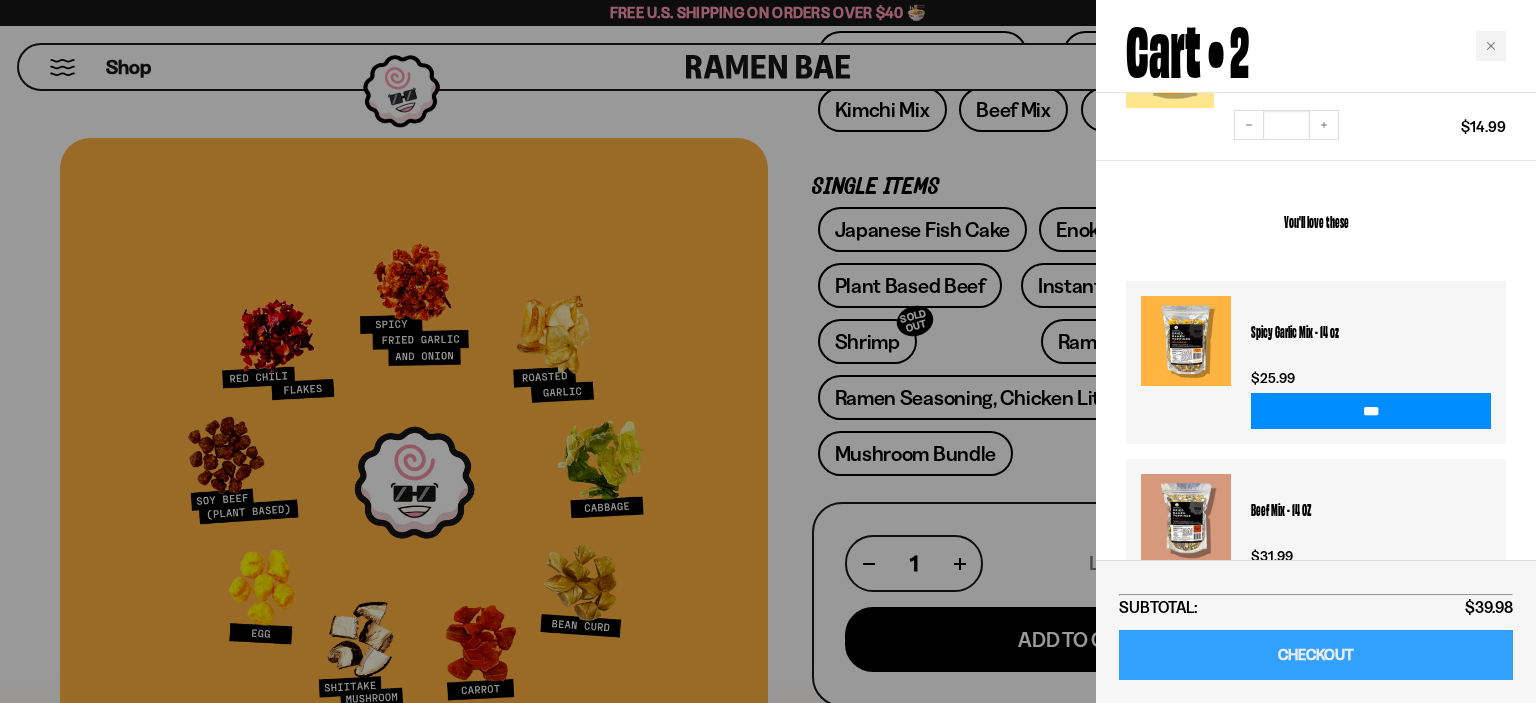 click on "CHECKOUT" at bounding box center [1316, 655] 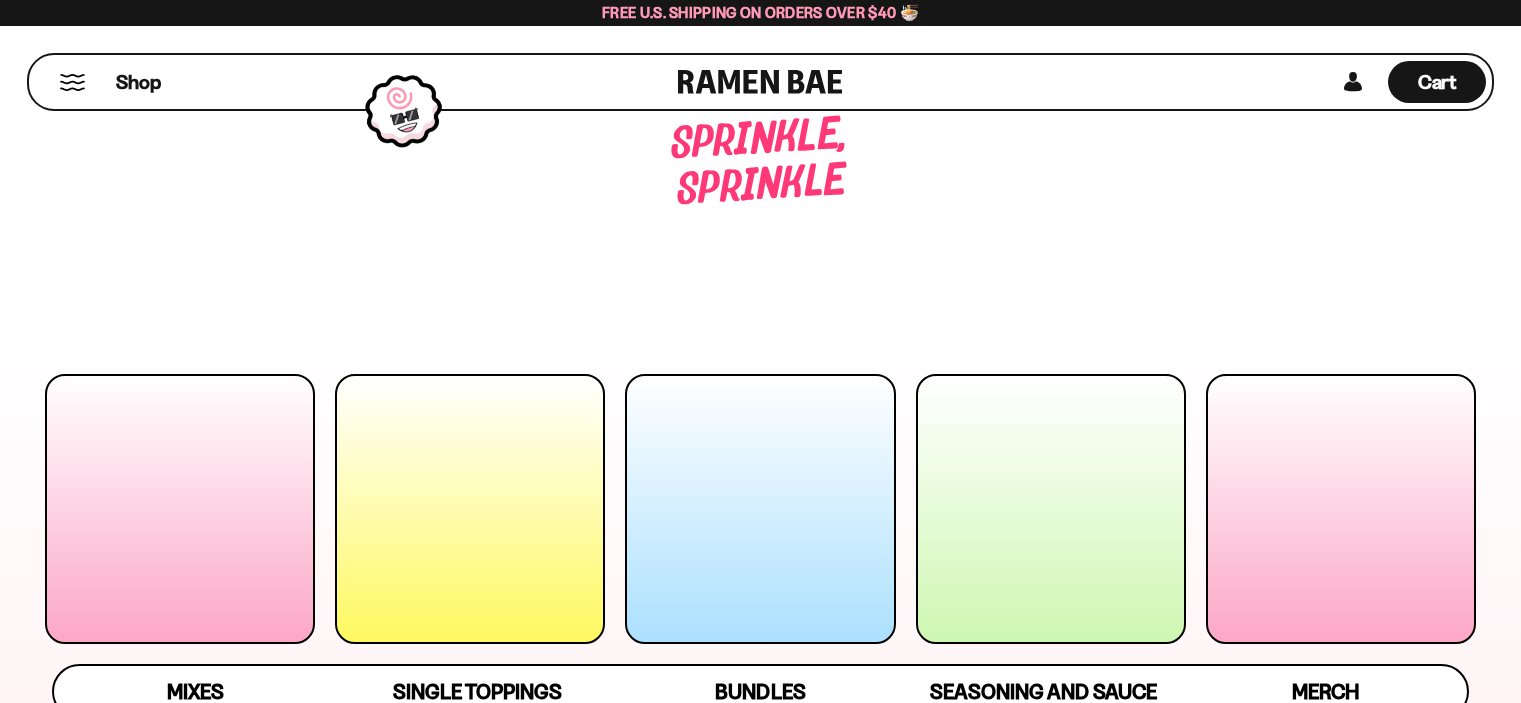 scroll, scrollTop: 0, scrollLeft: 0, axis: both 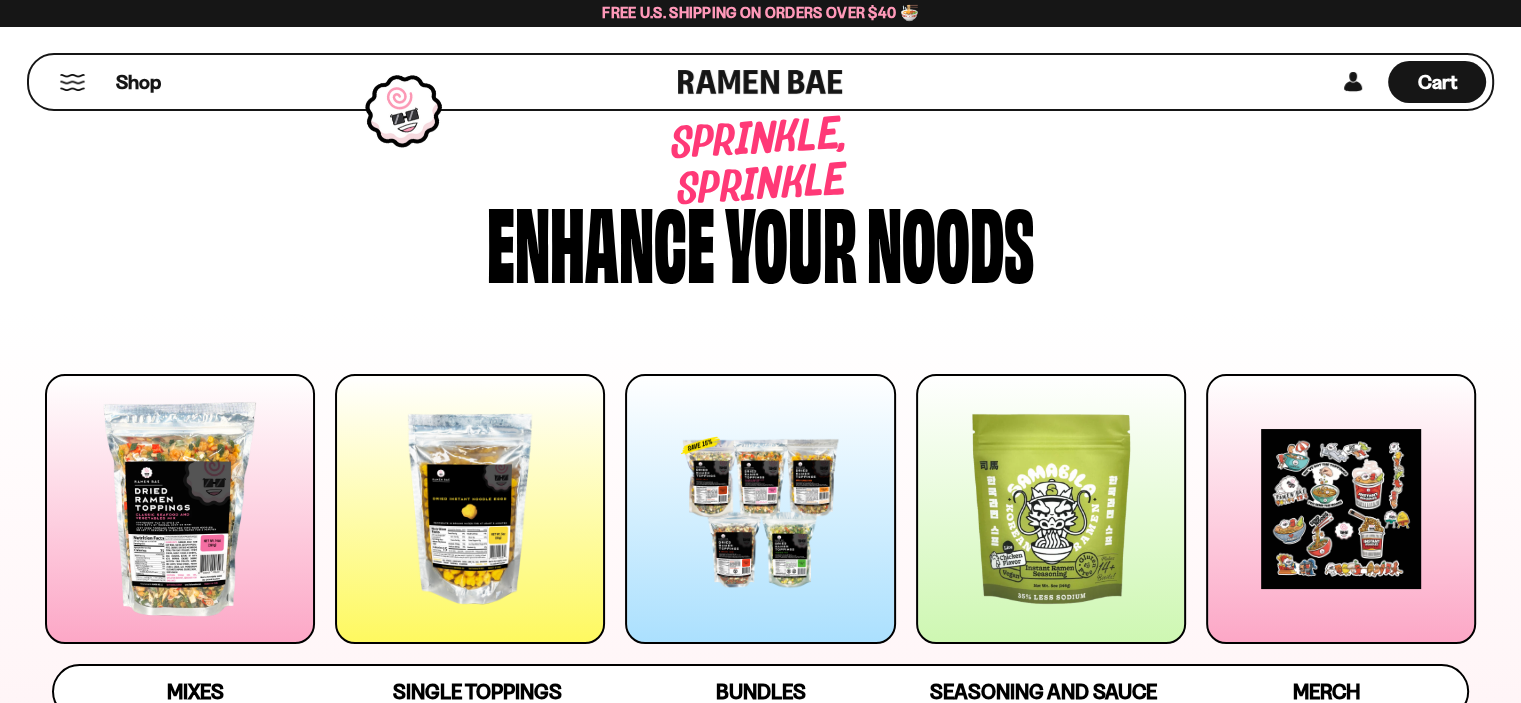 drag, startPoint x: 0, startPoint y: 0, endPoint x: 291, endPoint y: 211, distance: 359.4468 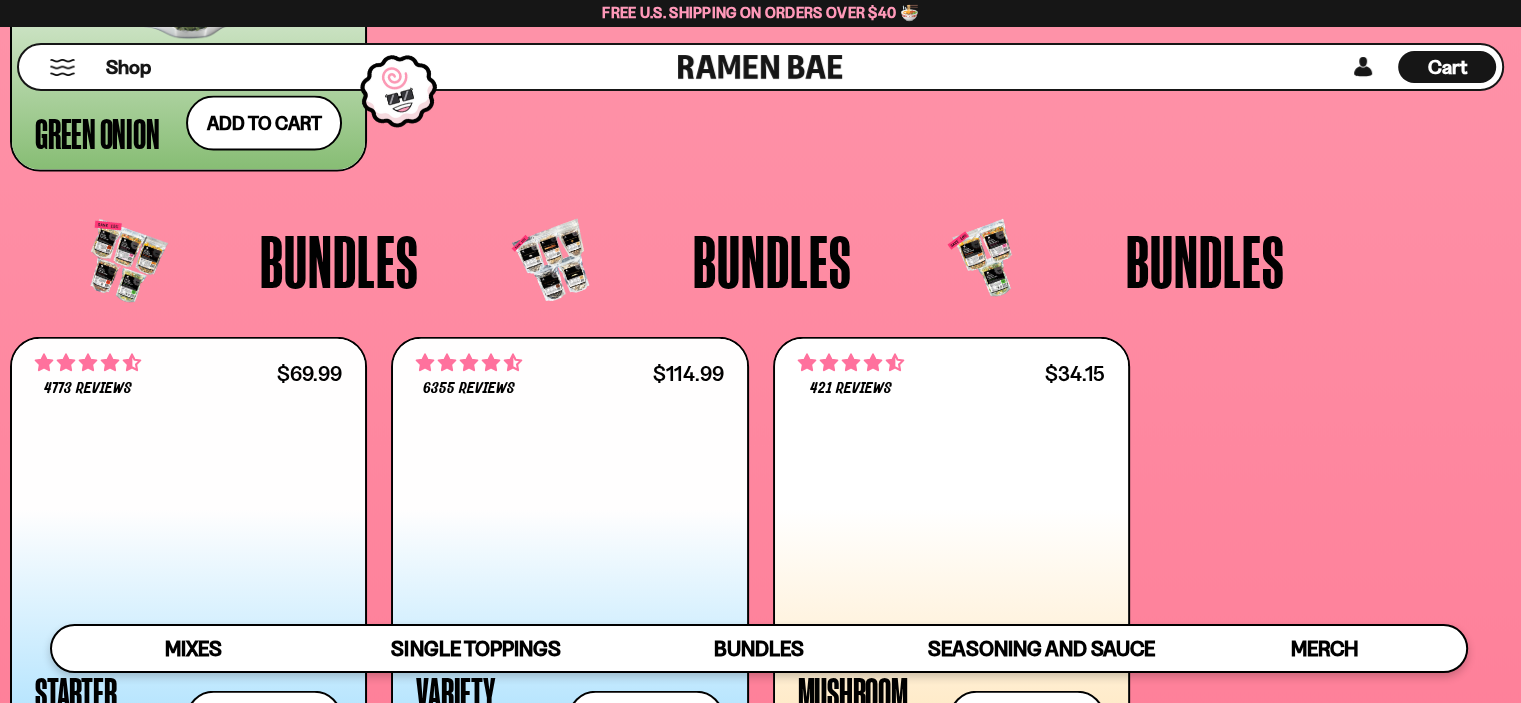 scroll, scrollTop: 4300, scrollLeft: 0, axis: vertical 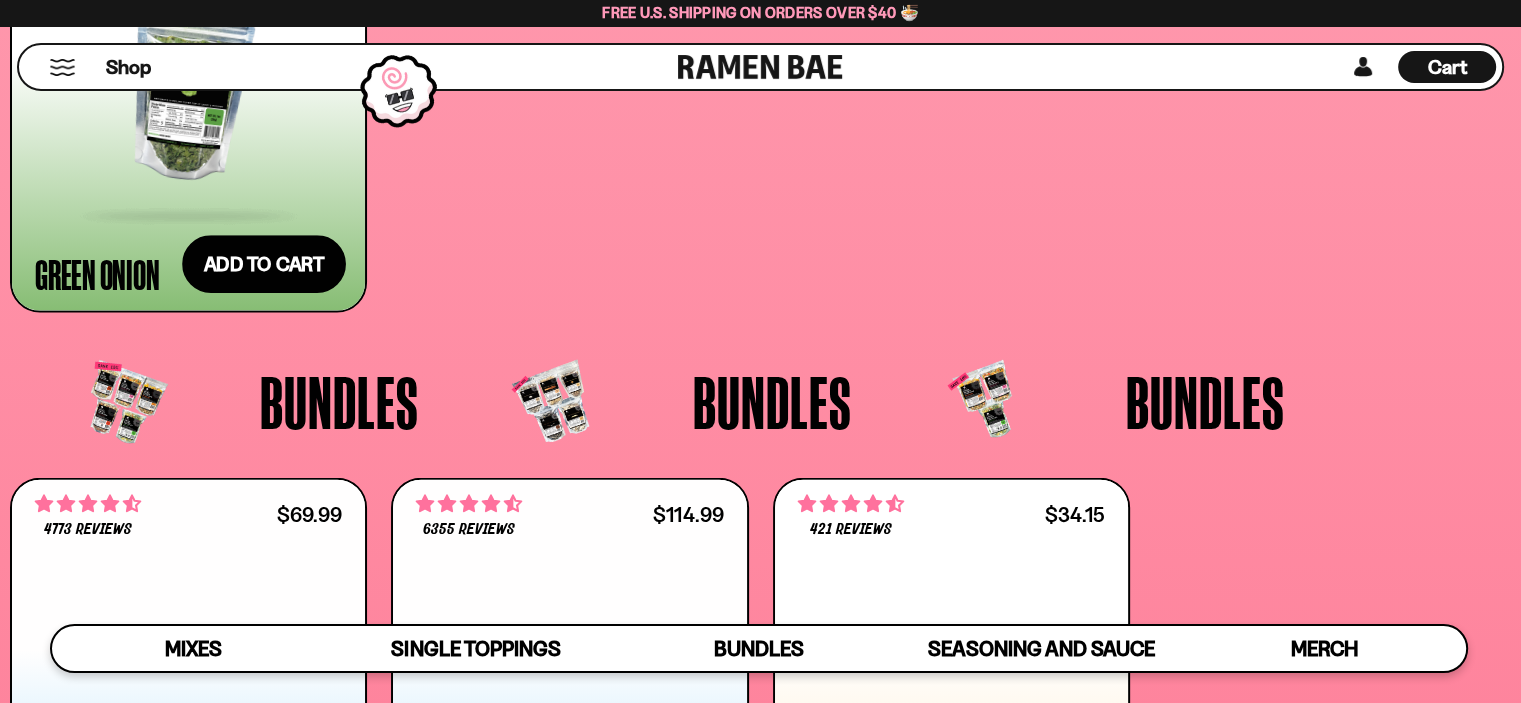 click on "Add to cart
Add
—
Regular price
$3.49
Regular price
Sale price
$3.49
Unit price
/
per" at bounding box center [264, 265] 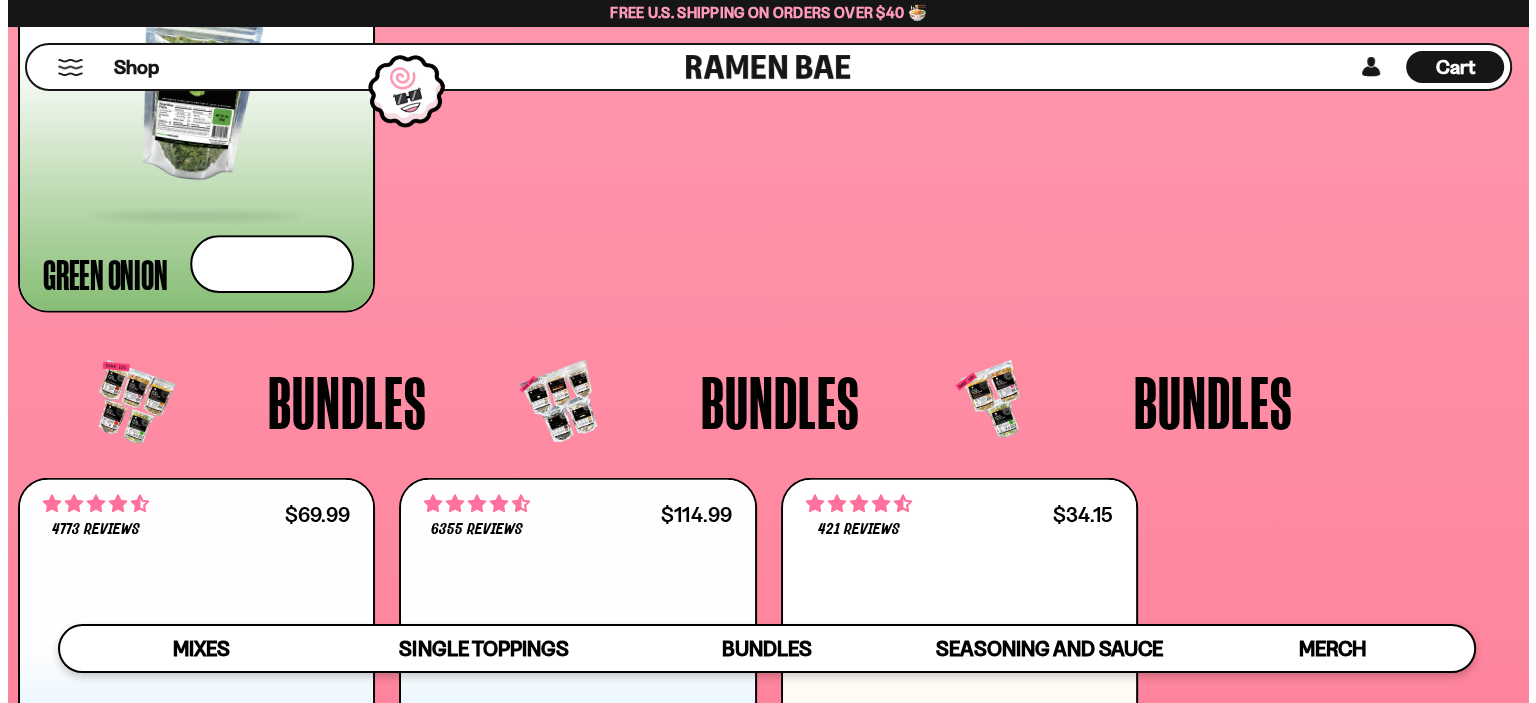 scroll, scrollTop: 4330, scrollLeft: 0, axis: vertical 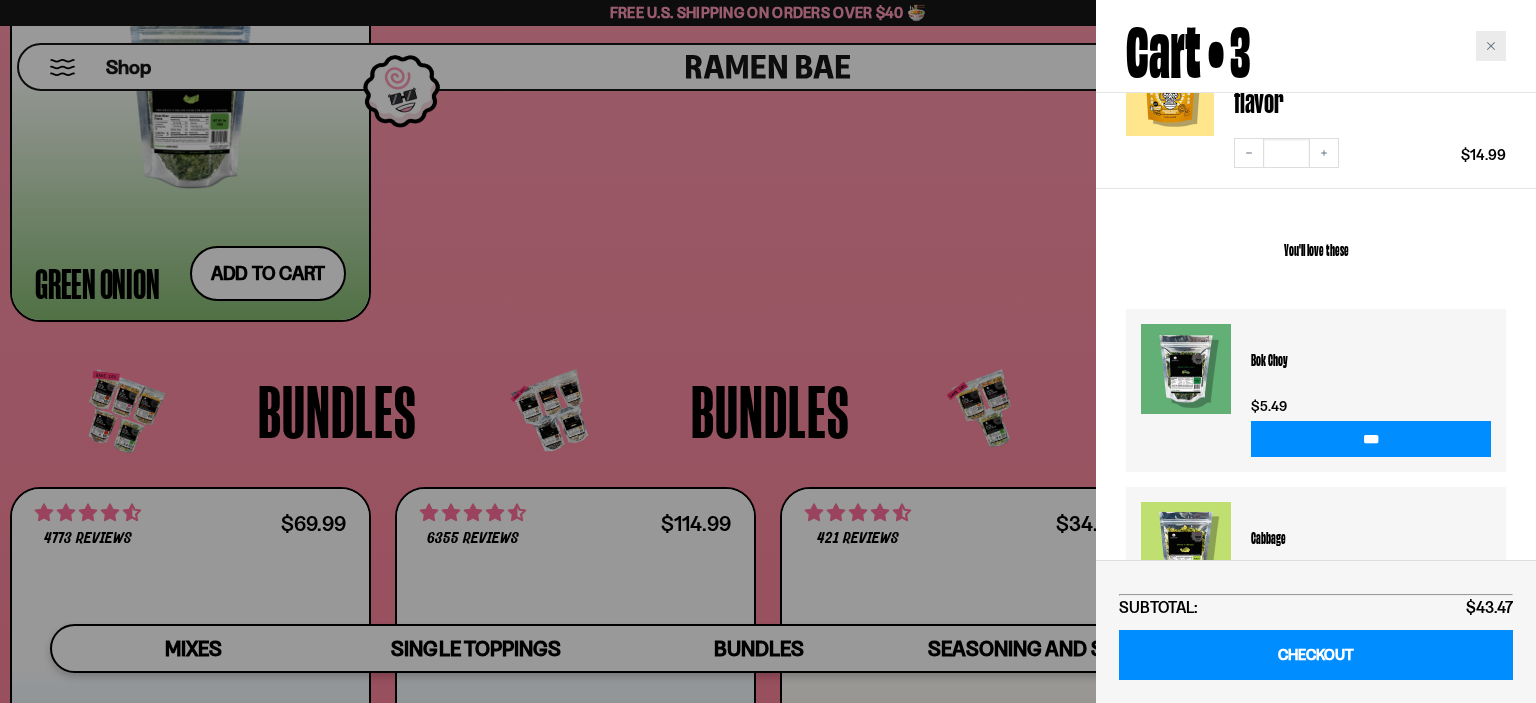 click at bounding box center [1491, 46] 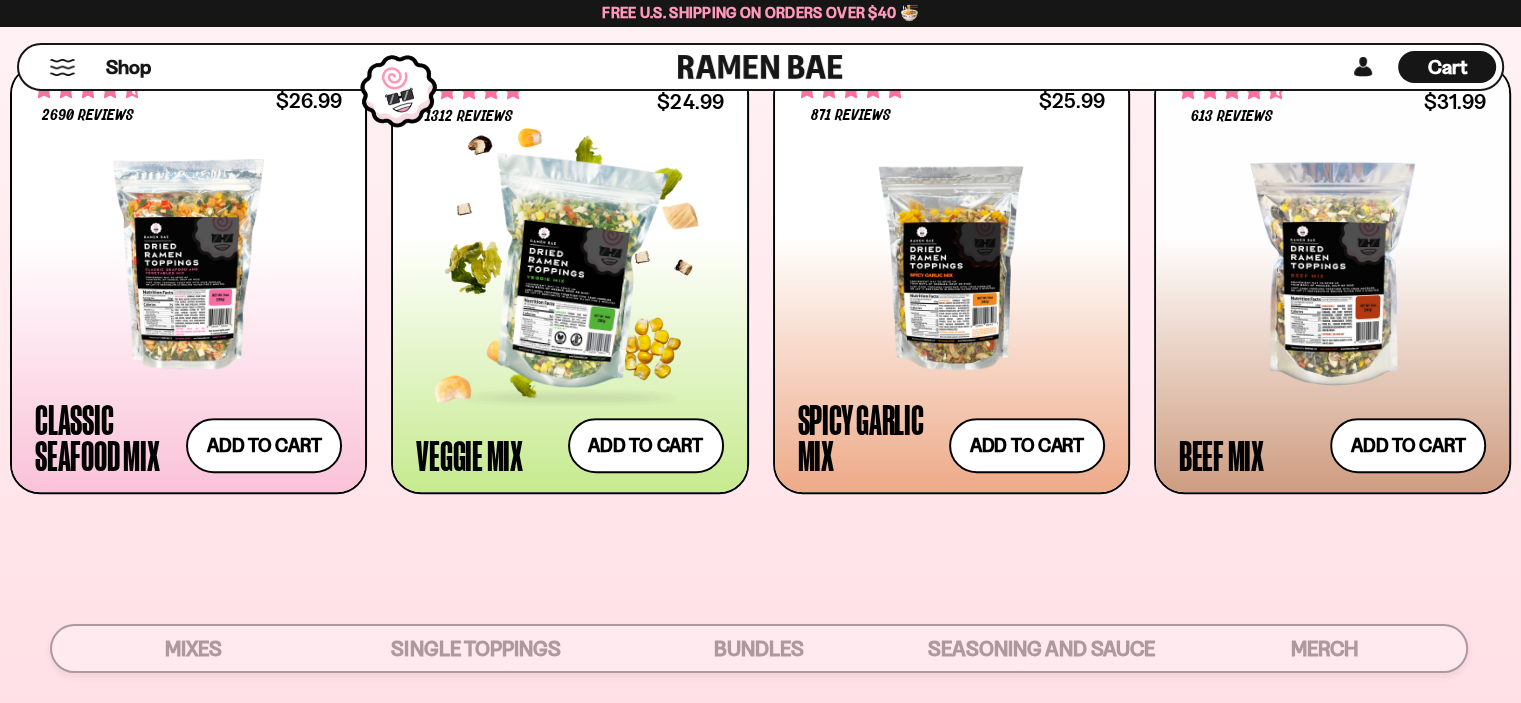 scroll, scrollTop: 0, scrollLeft: 0, axis: both 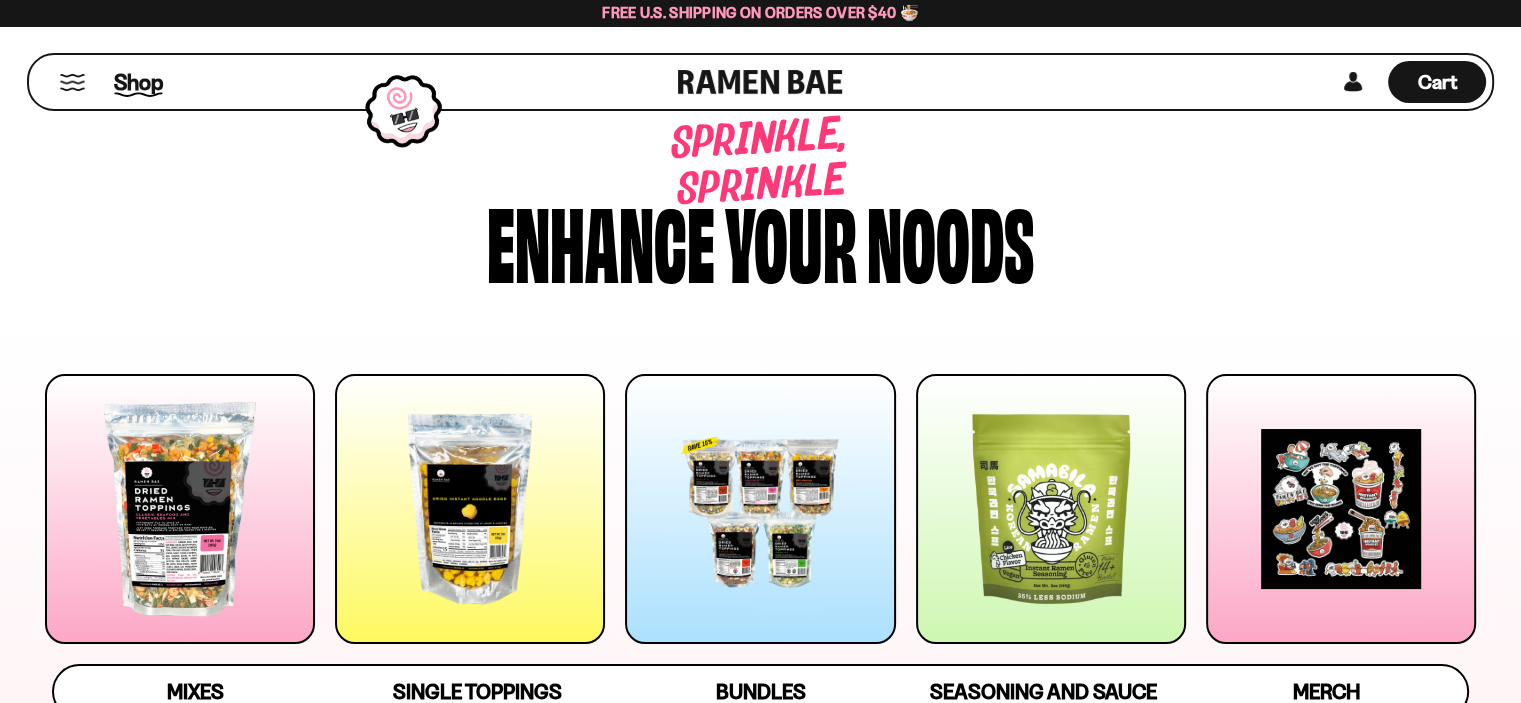 click on "Shop" at bounding box center [138, 82] 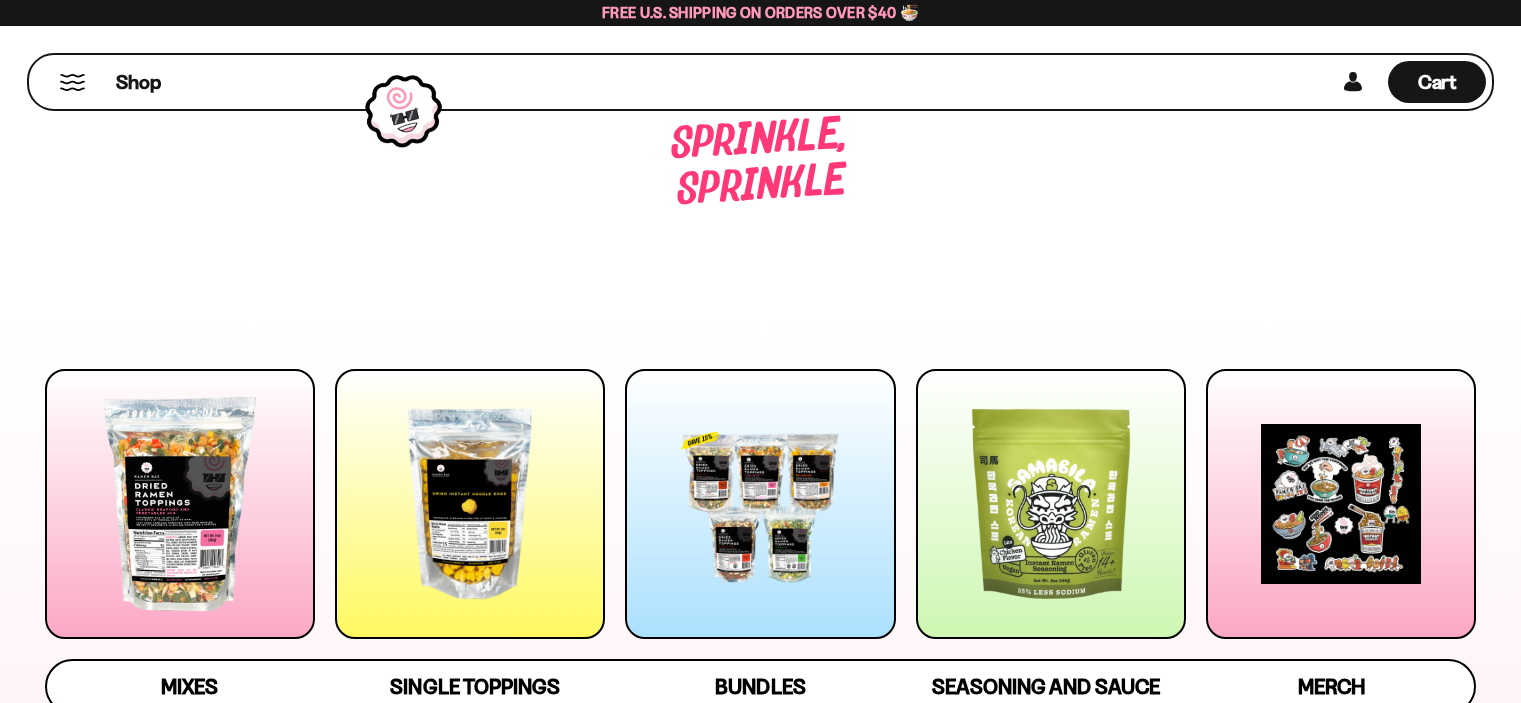 scroll, scrollTop: 400, scrollLeft: 0, axis: vertical 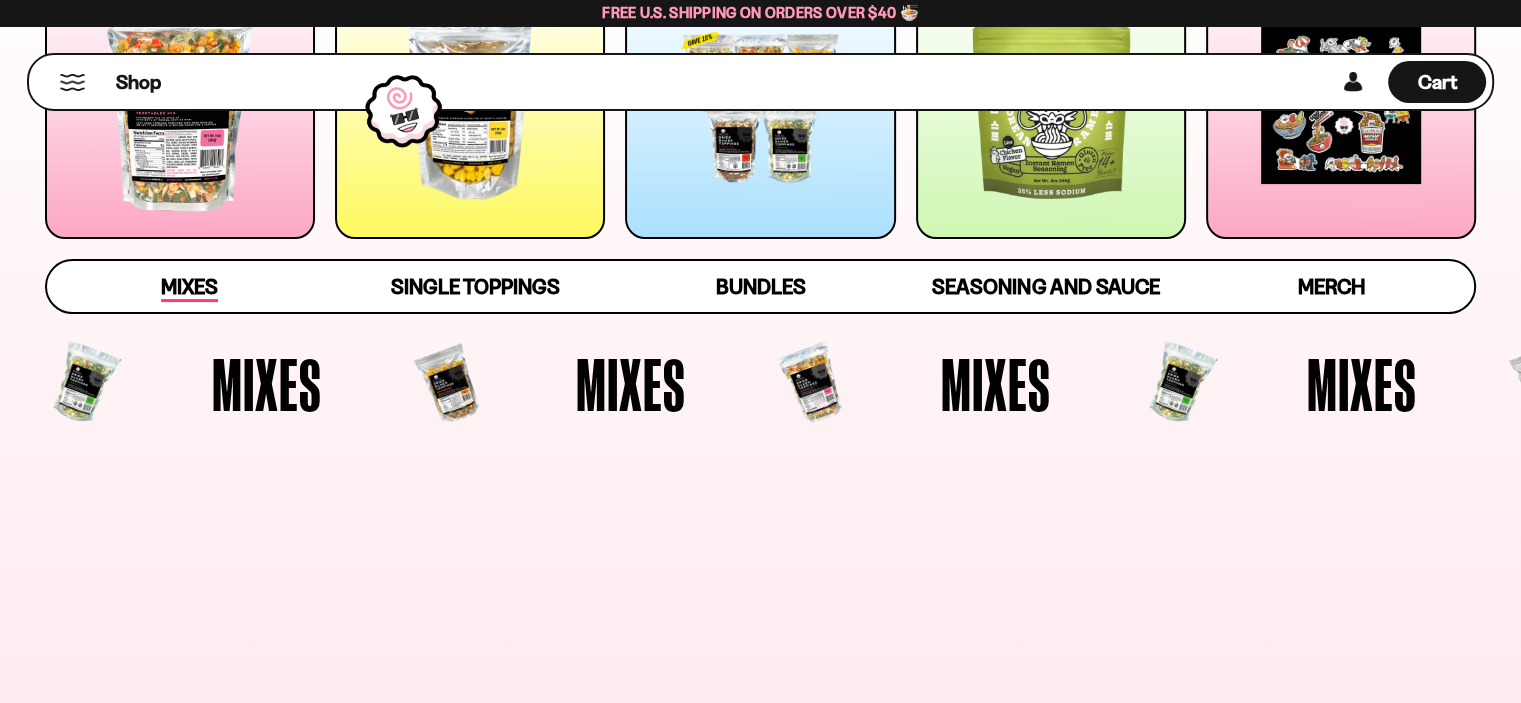 click on "Mixes" at bounding box center (189, 288) 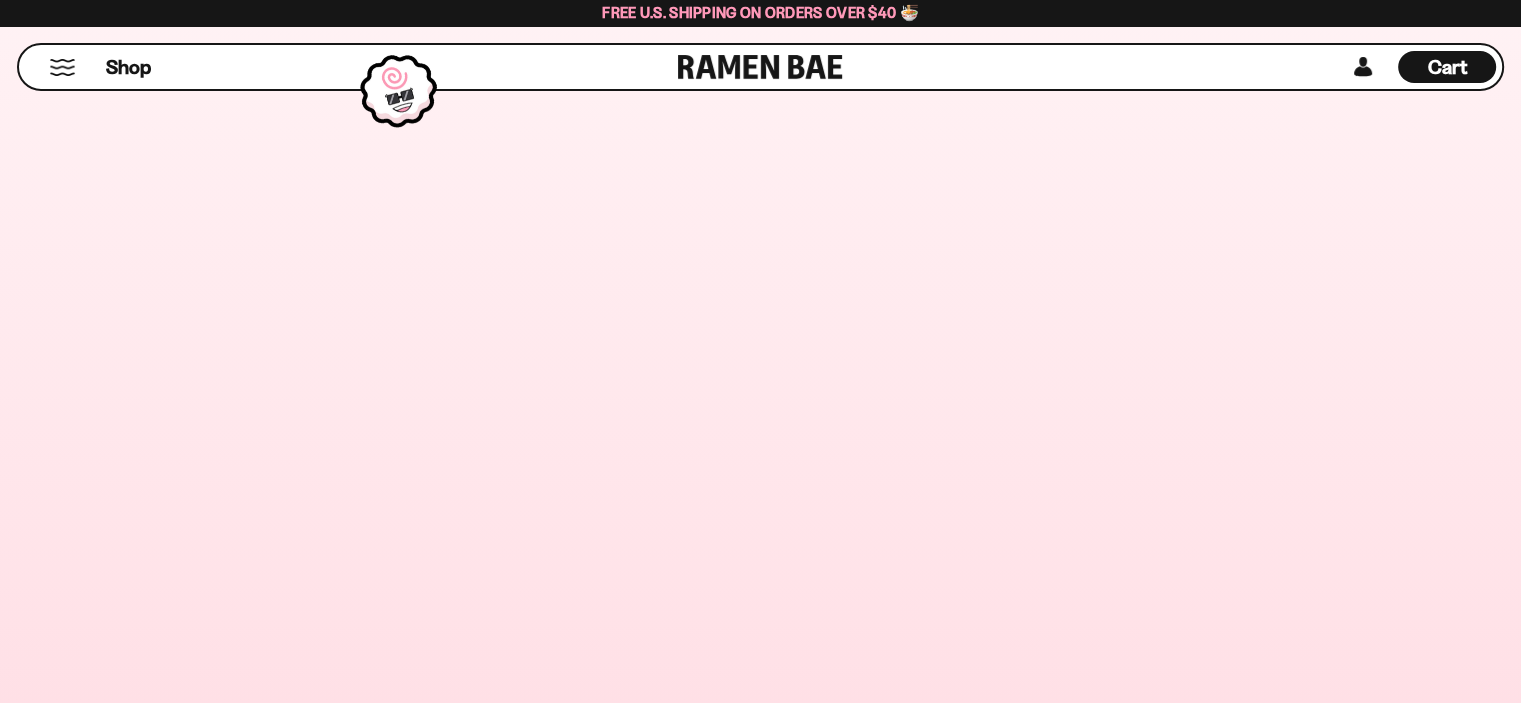 scroll, scrollTop: 808, scrollLeft: 0, axis: vertical 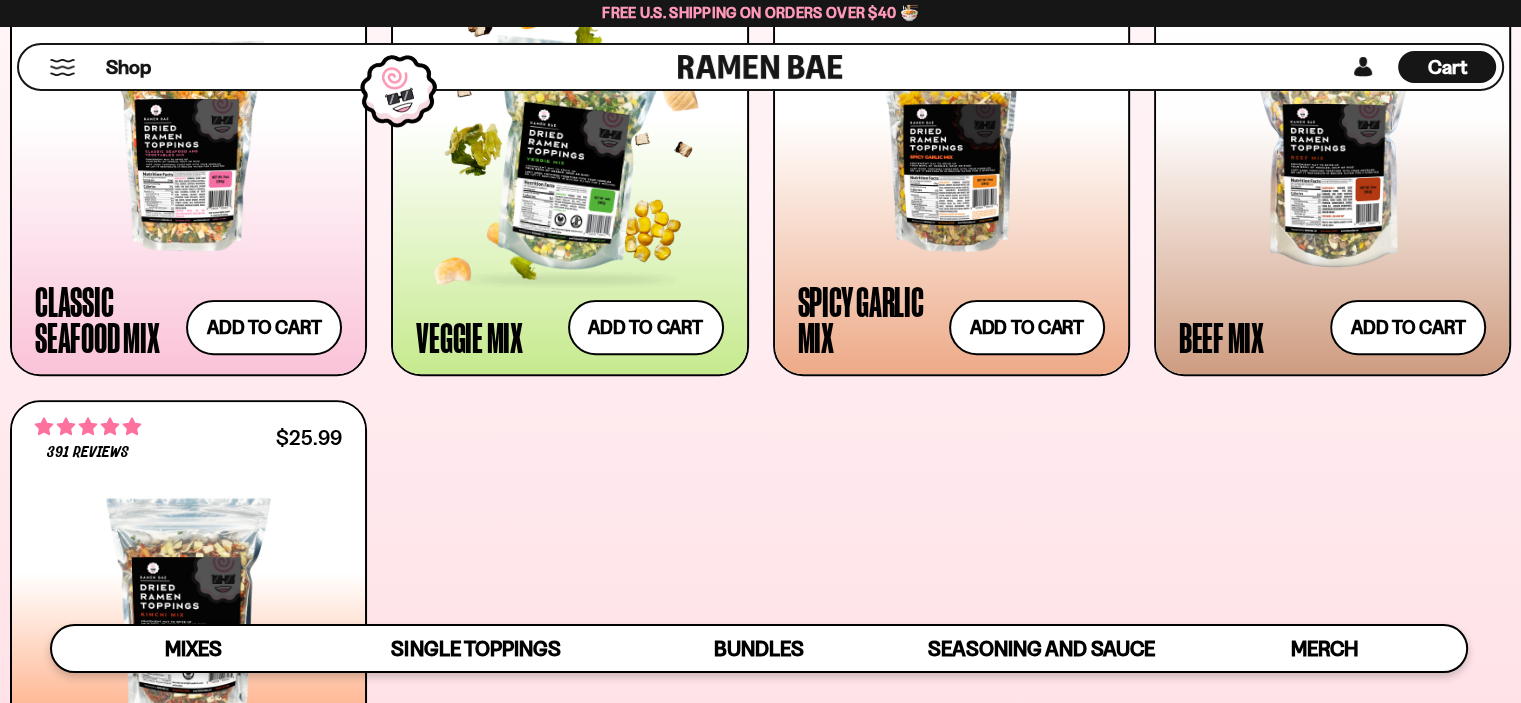 click at bounding box center (569, 155) 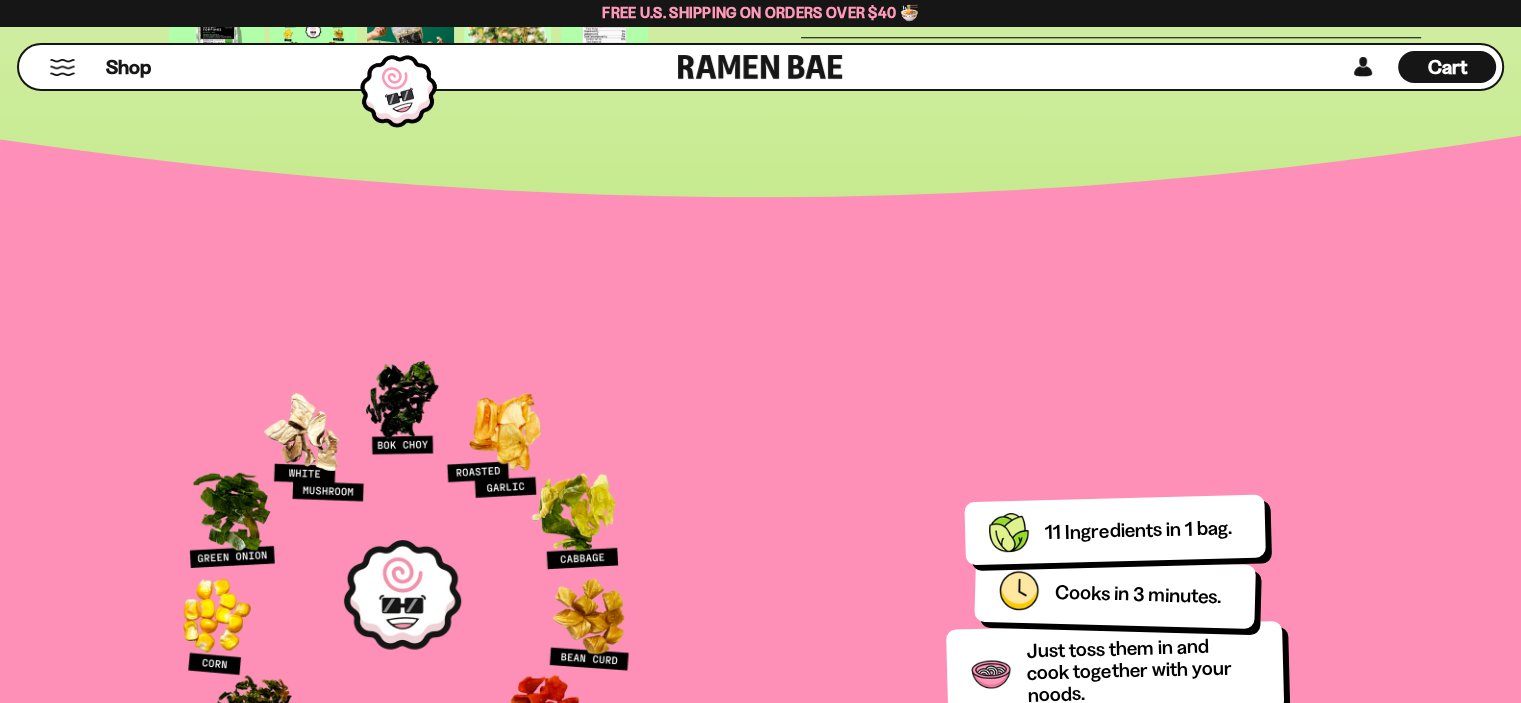 scroll, scrollTop: 542, scrollLeft: 0, axis: vertical 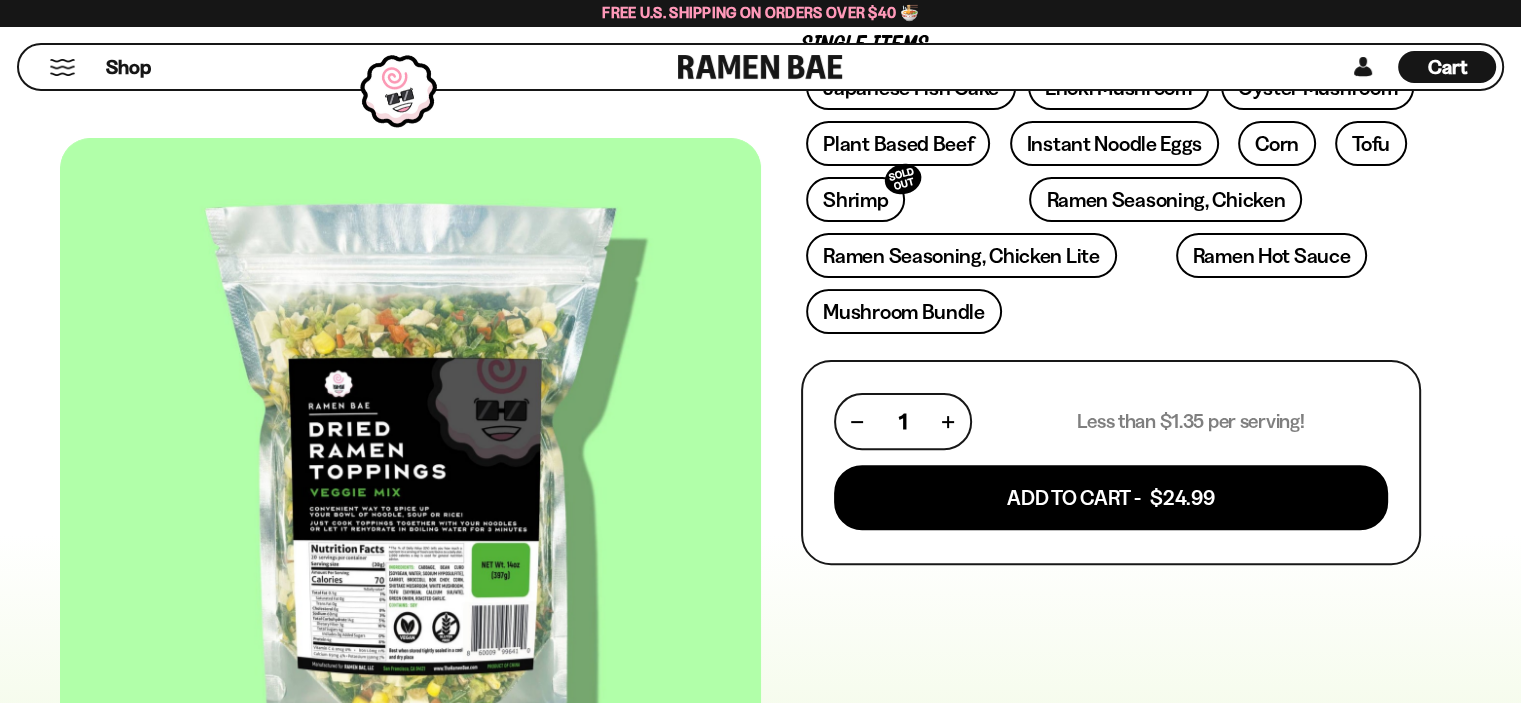 click at bounding box center [313, 872] 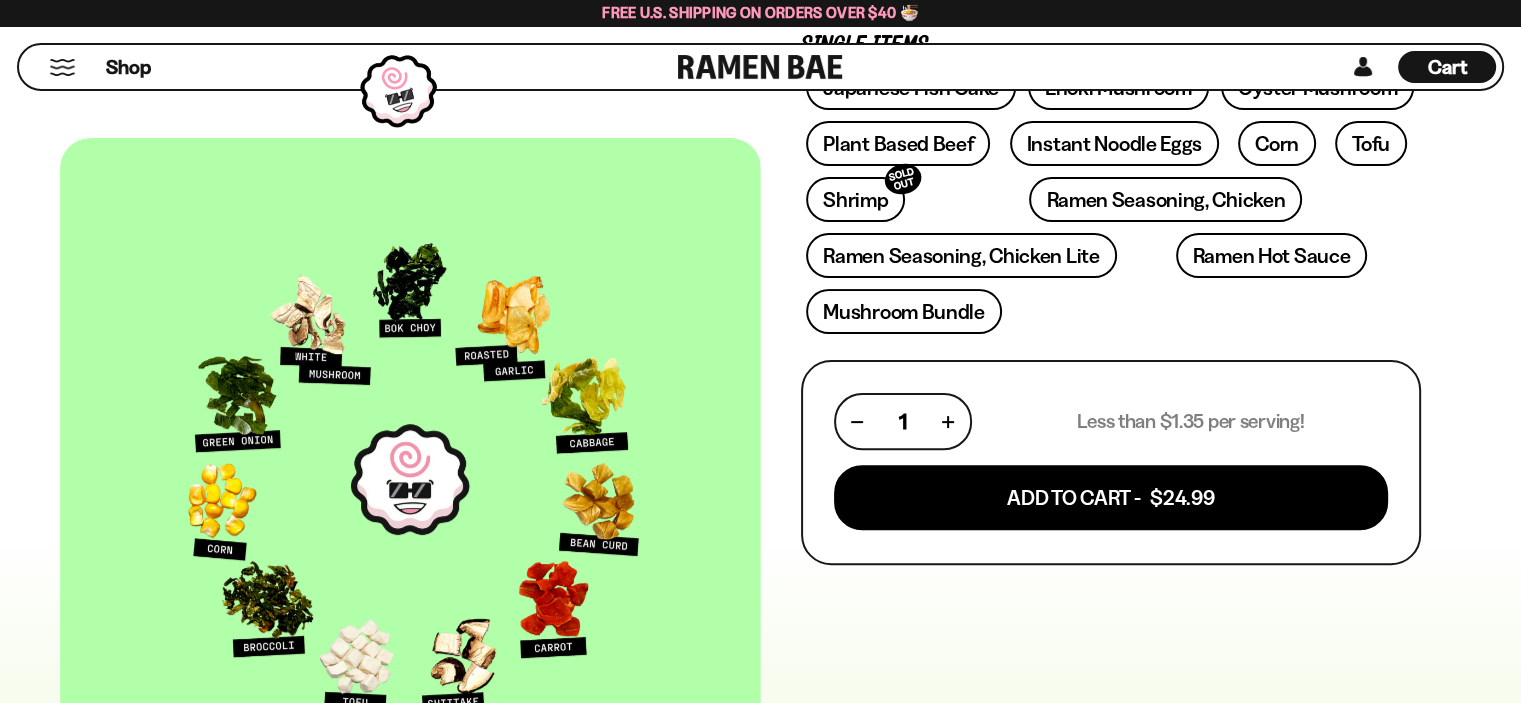 click at bounding box center (410, 479) 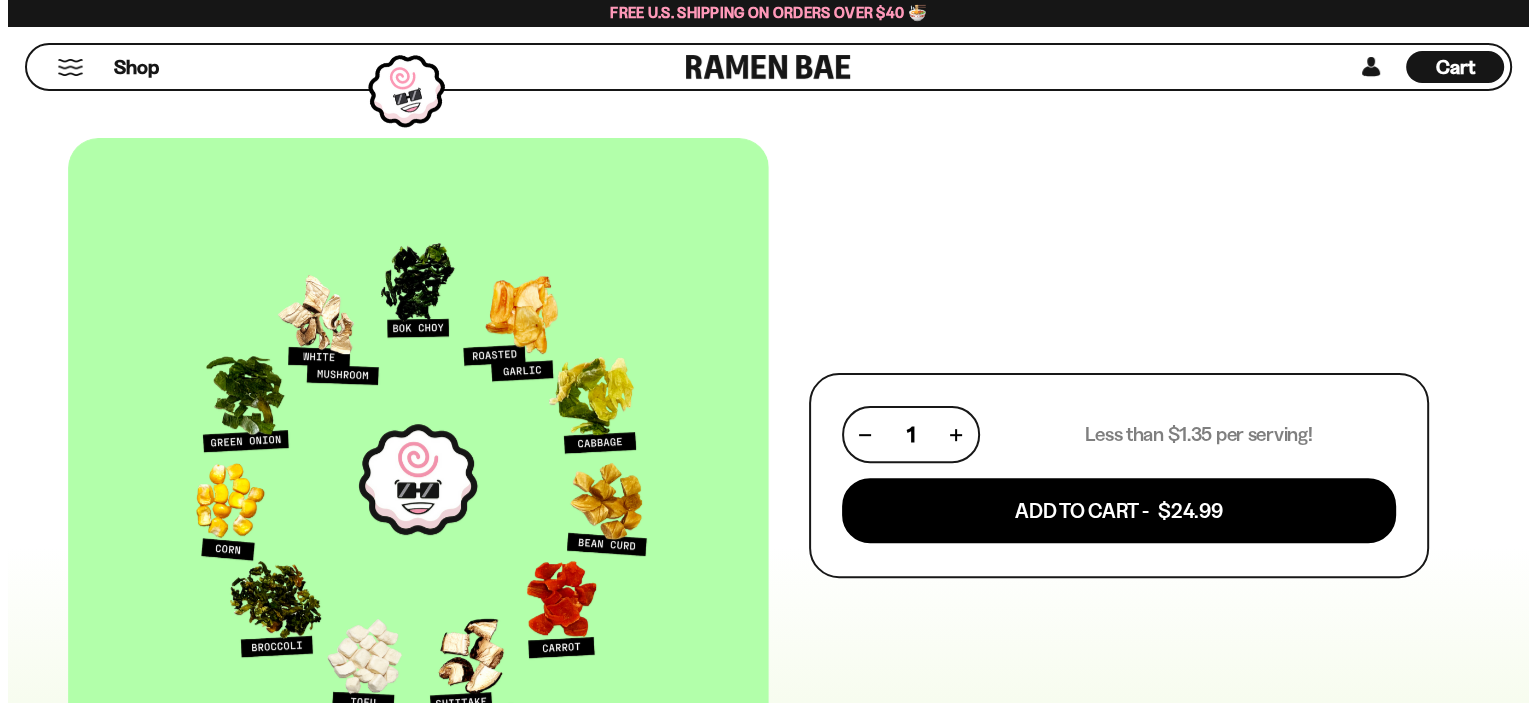 scroll, scrollTop: 642, scrollLeft: 0, axis: vertical 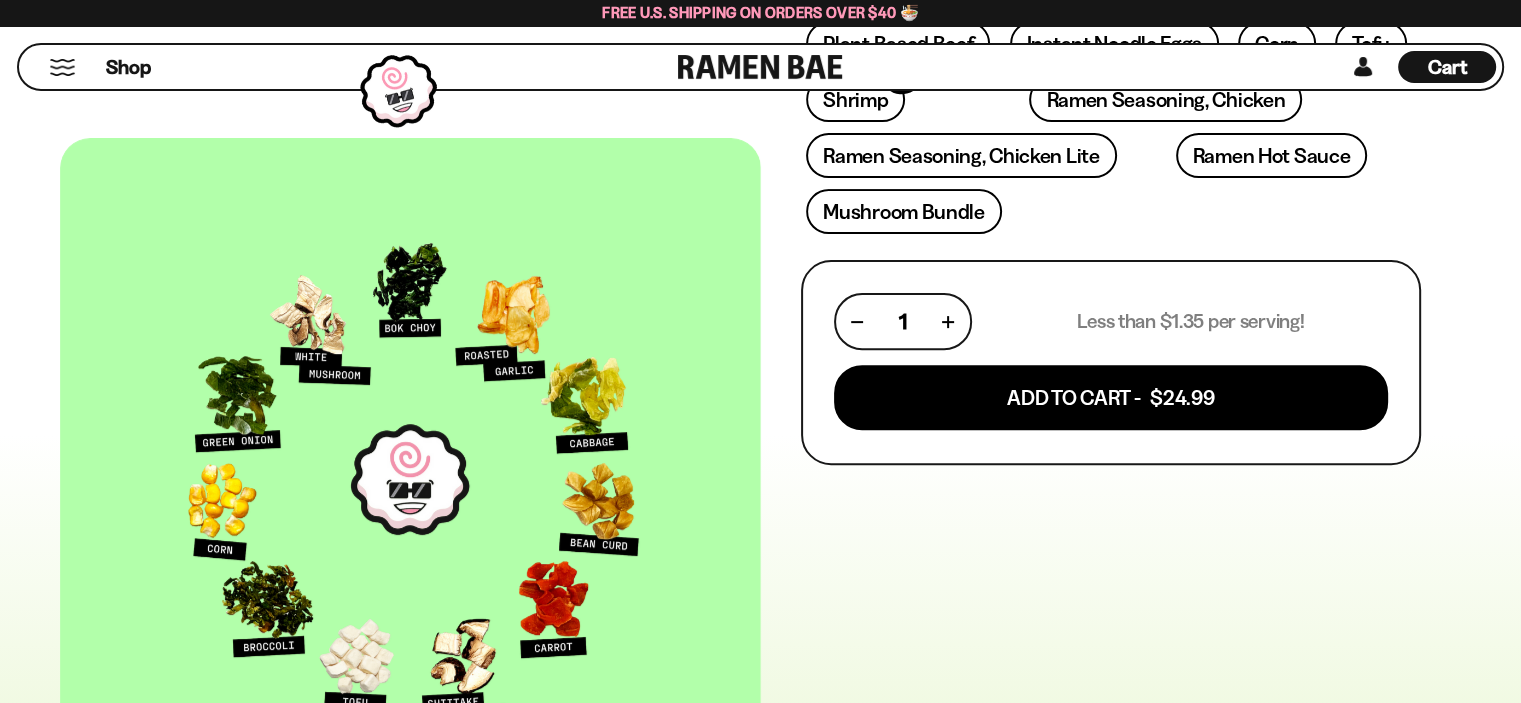 click on "Cart" at bounding box center [1447, 67] 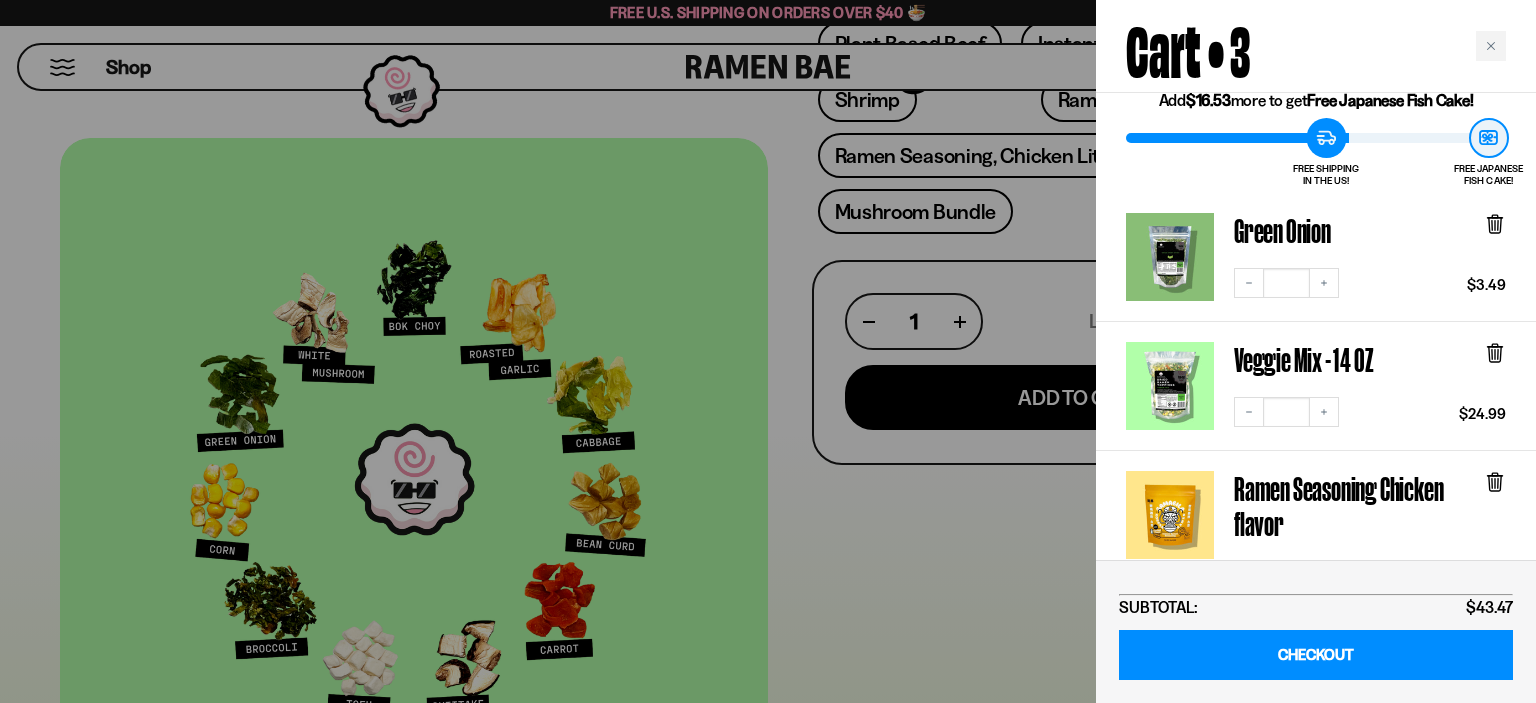 scroll, scrollTop: 100, scrollLeft: 0, axis: vertical 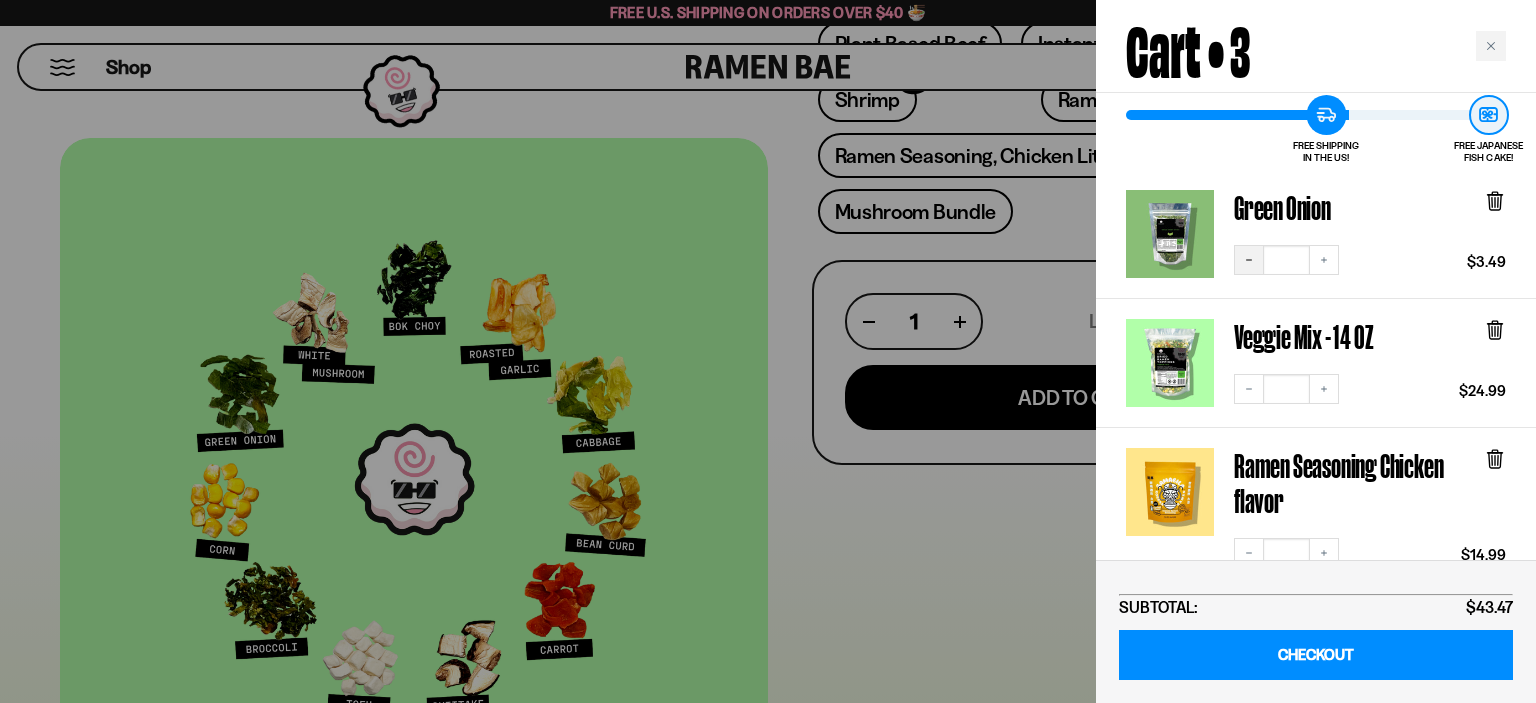 click 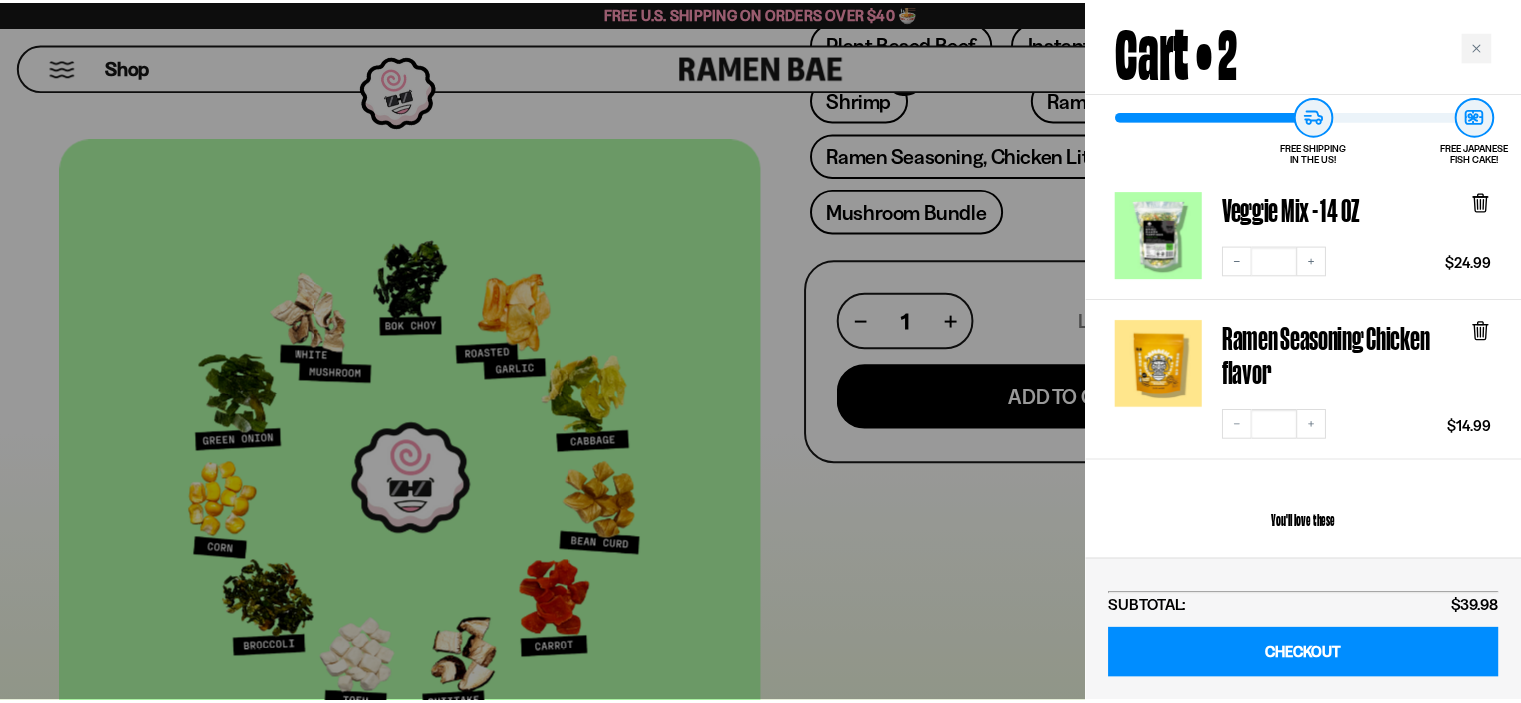 scroll, scrollTop: 100, scrollLeft: 0, axis: vertical 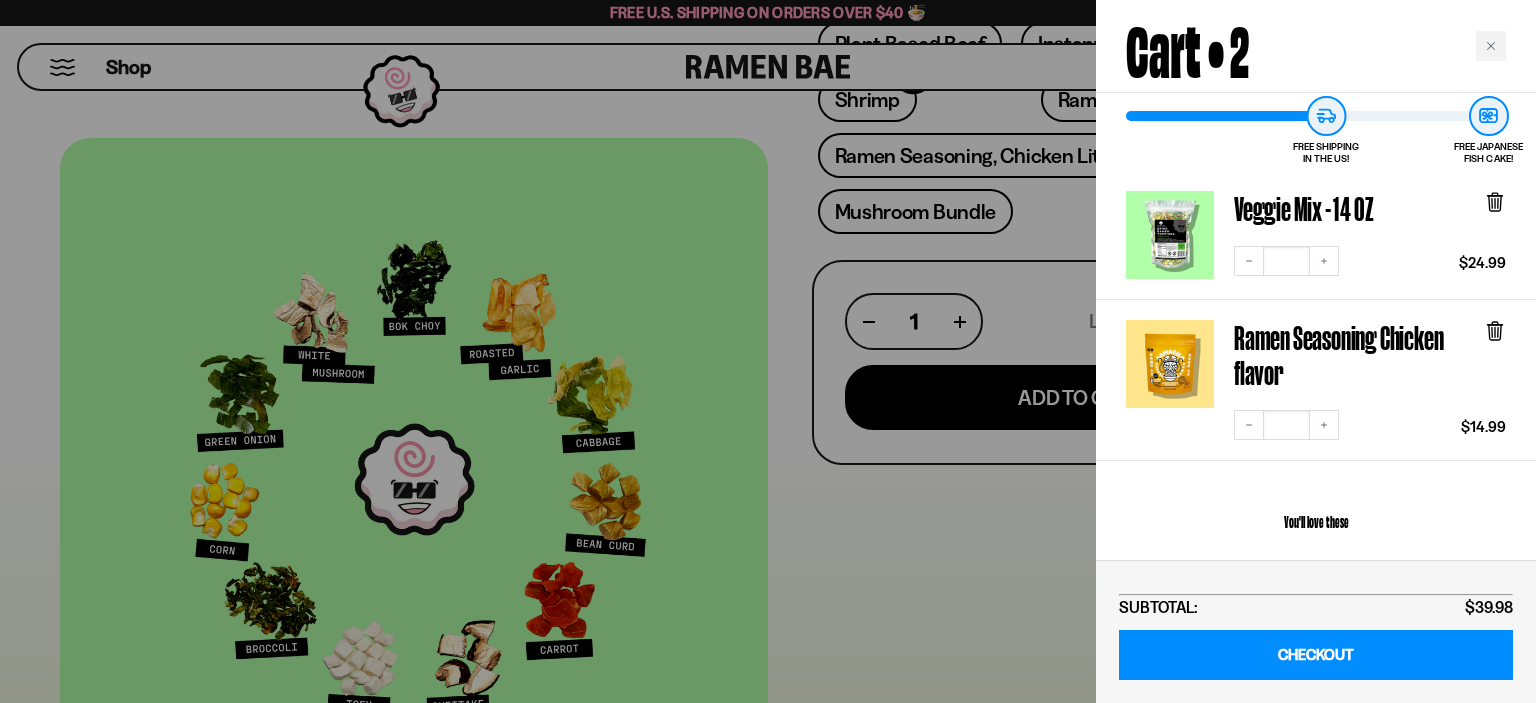 click at bounding box center [768, 351] 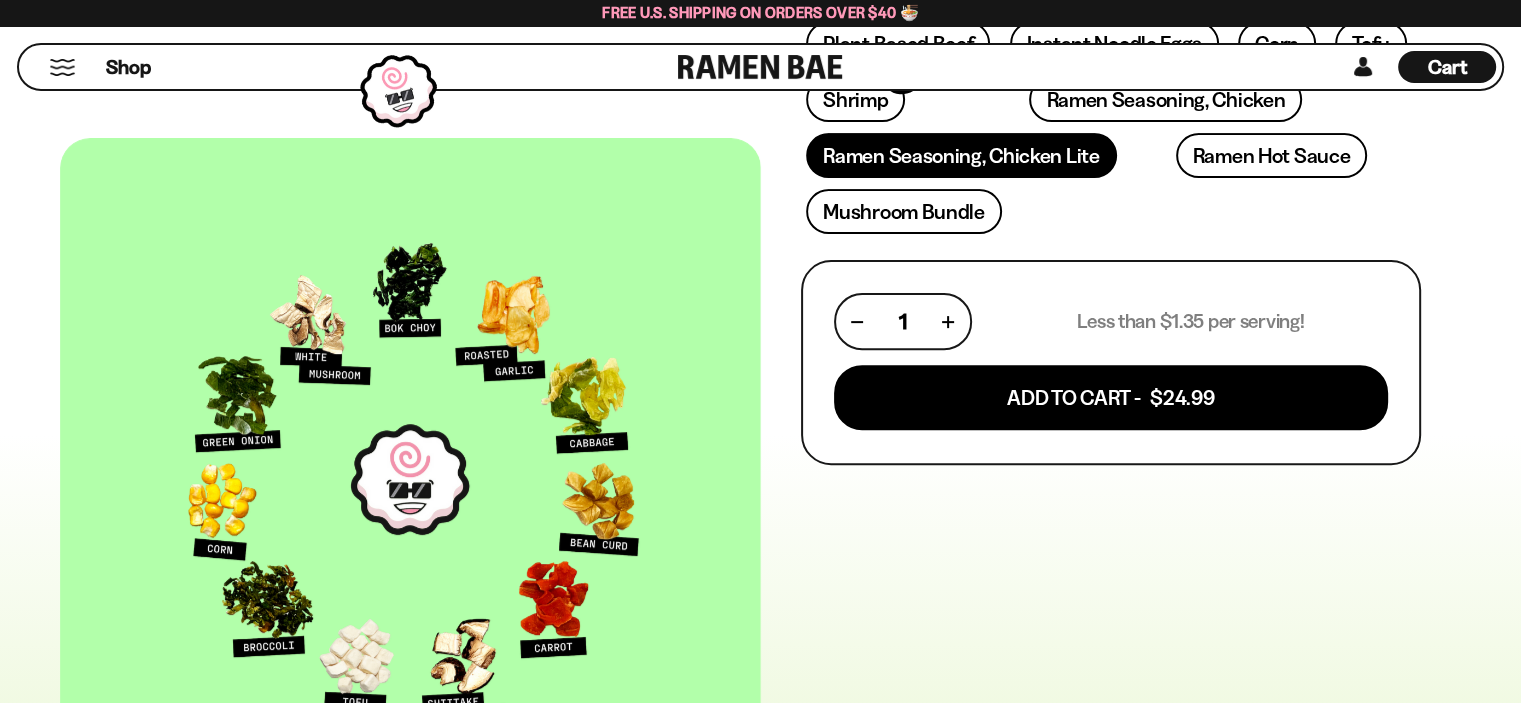 click on "Ramen Seasoning, Chicken Lite" at bounding box center [961, 155] 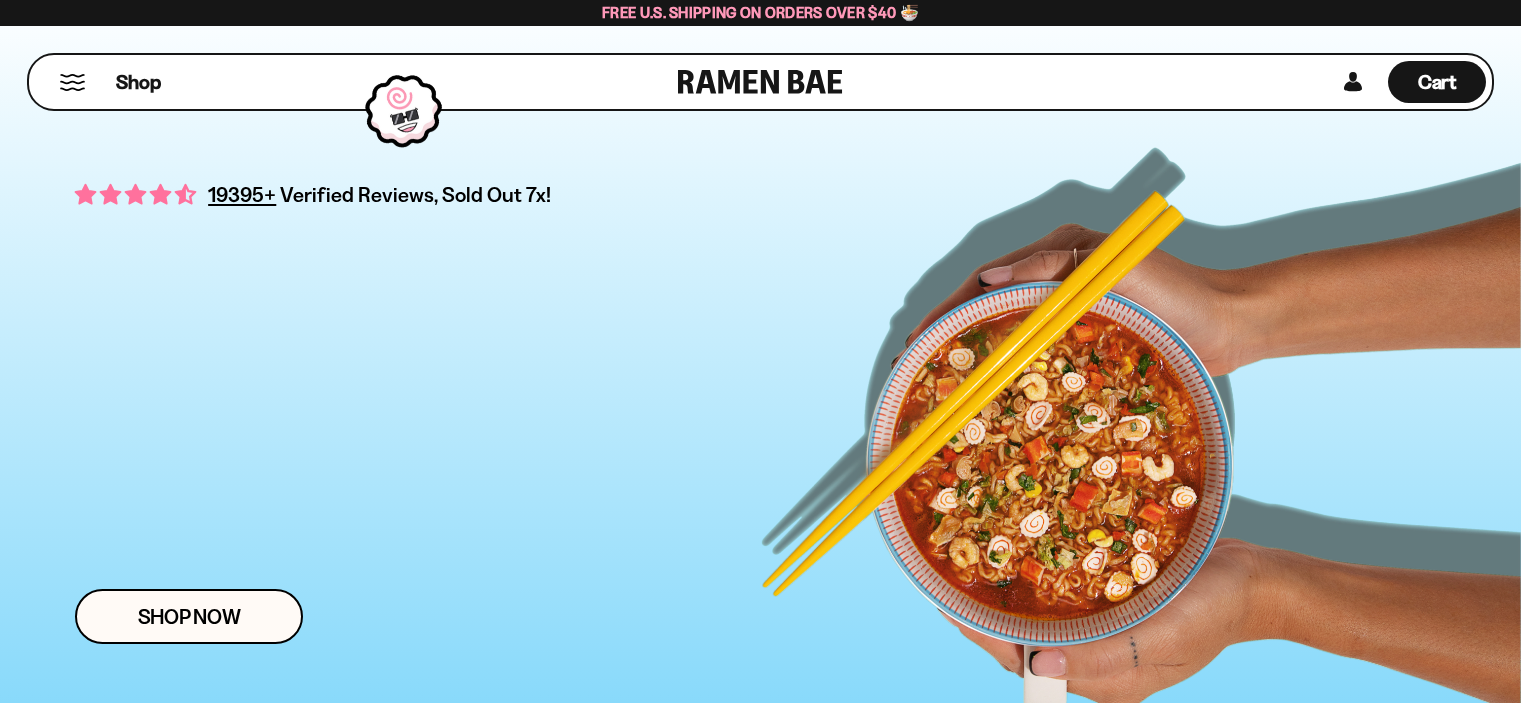 scroll, scrollTop: 0, scrollLeft: 0, axis: both 